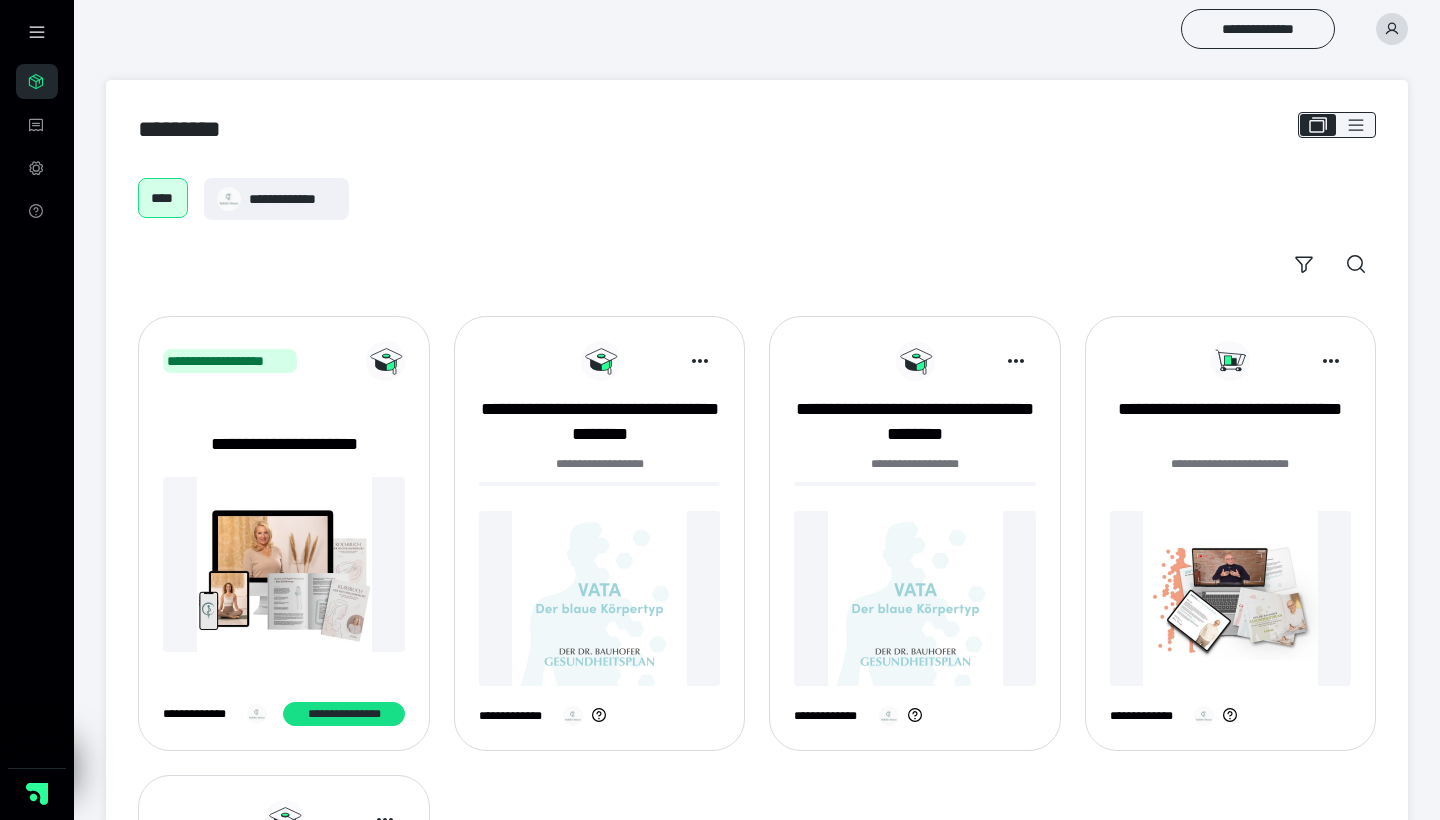scroll, scrollTop: 0, scrollLeft: 0, axis: both 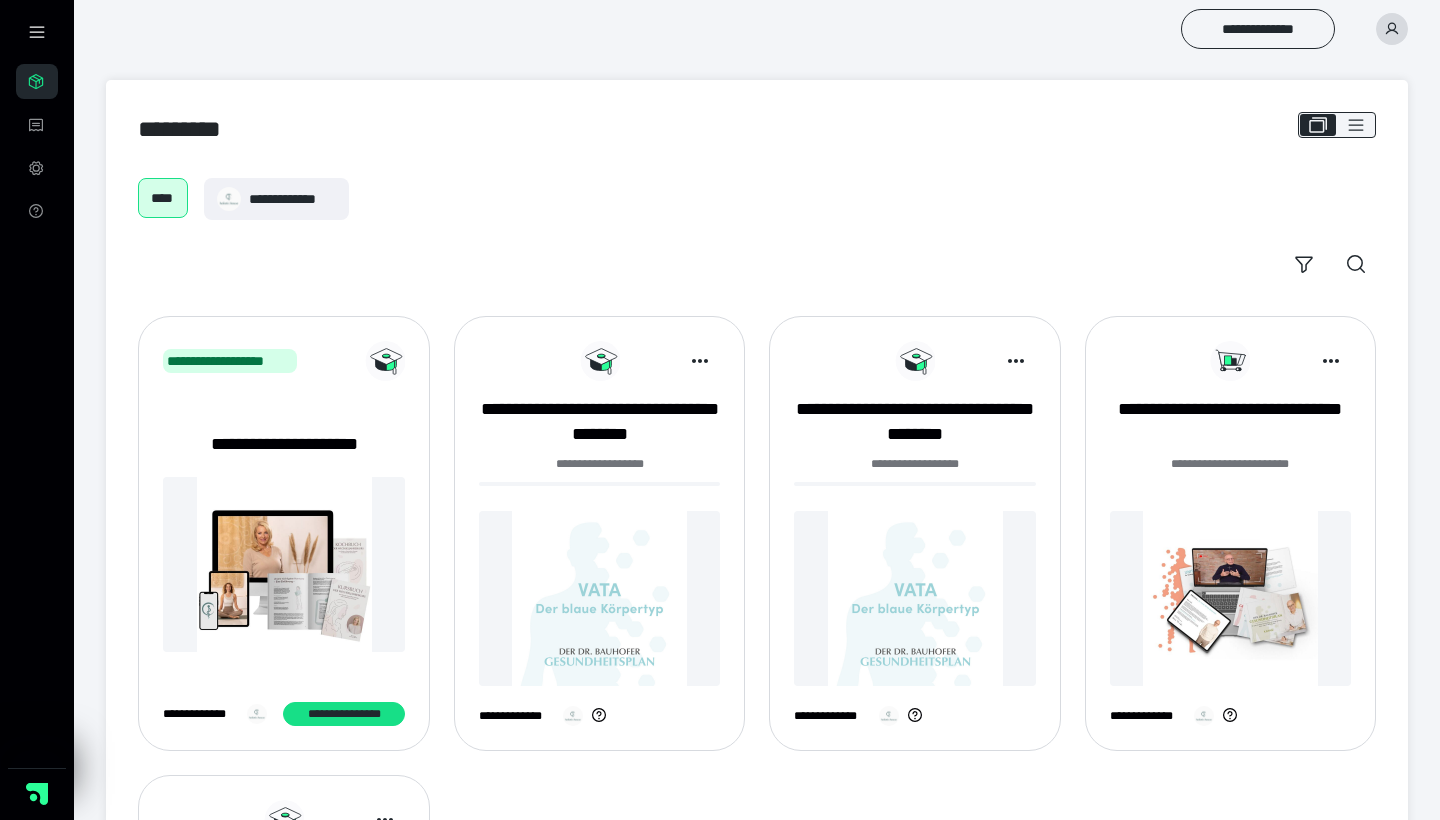 click at bounding box center (599, 598) 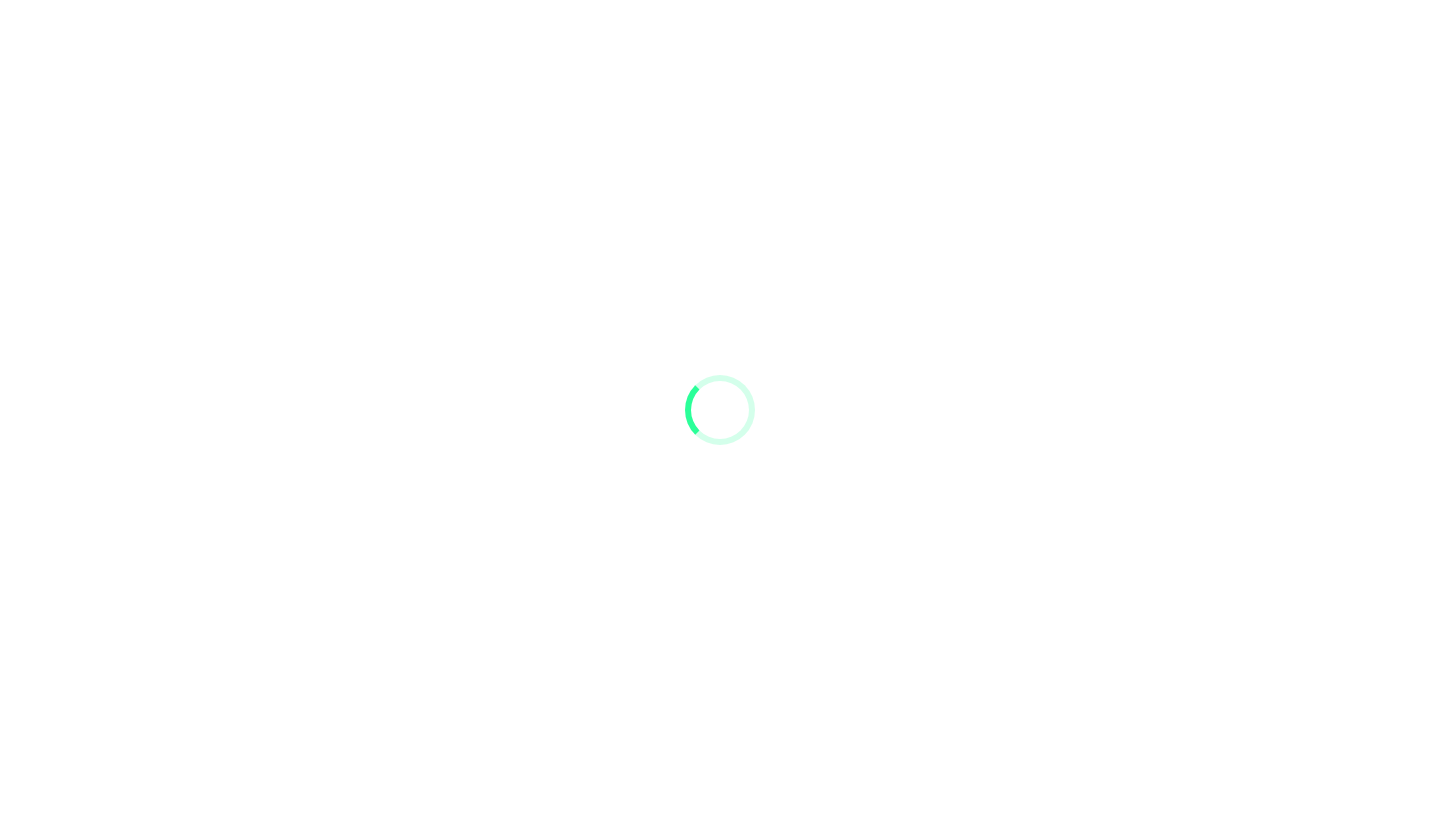 scroll, scrollTop: 0, scrollLeft: 0, axis: both 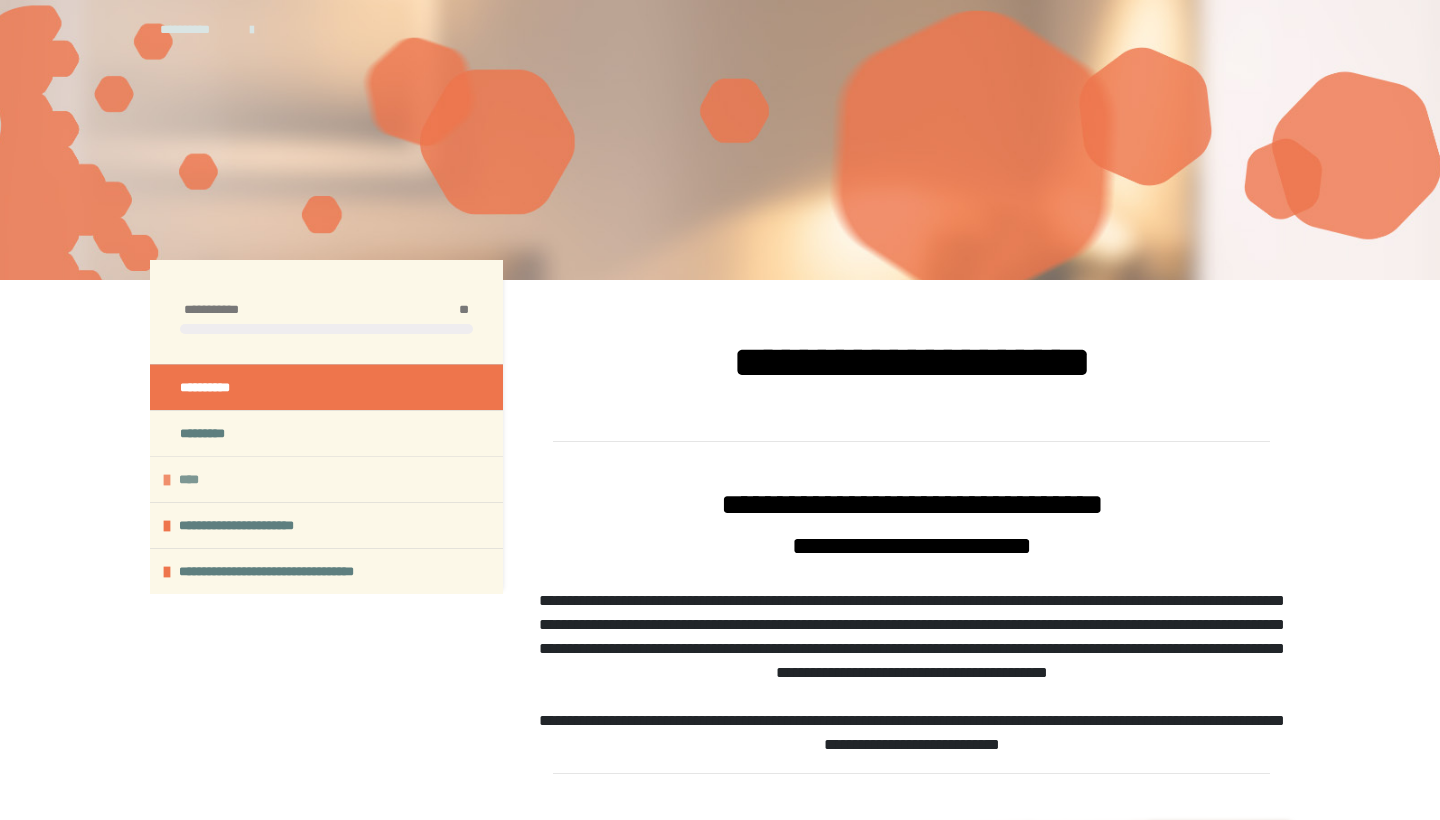 click on "****" at bounding box center (326, 479) 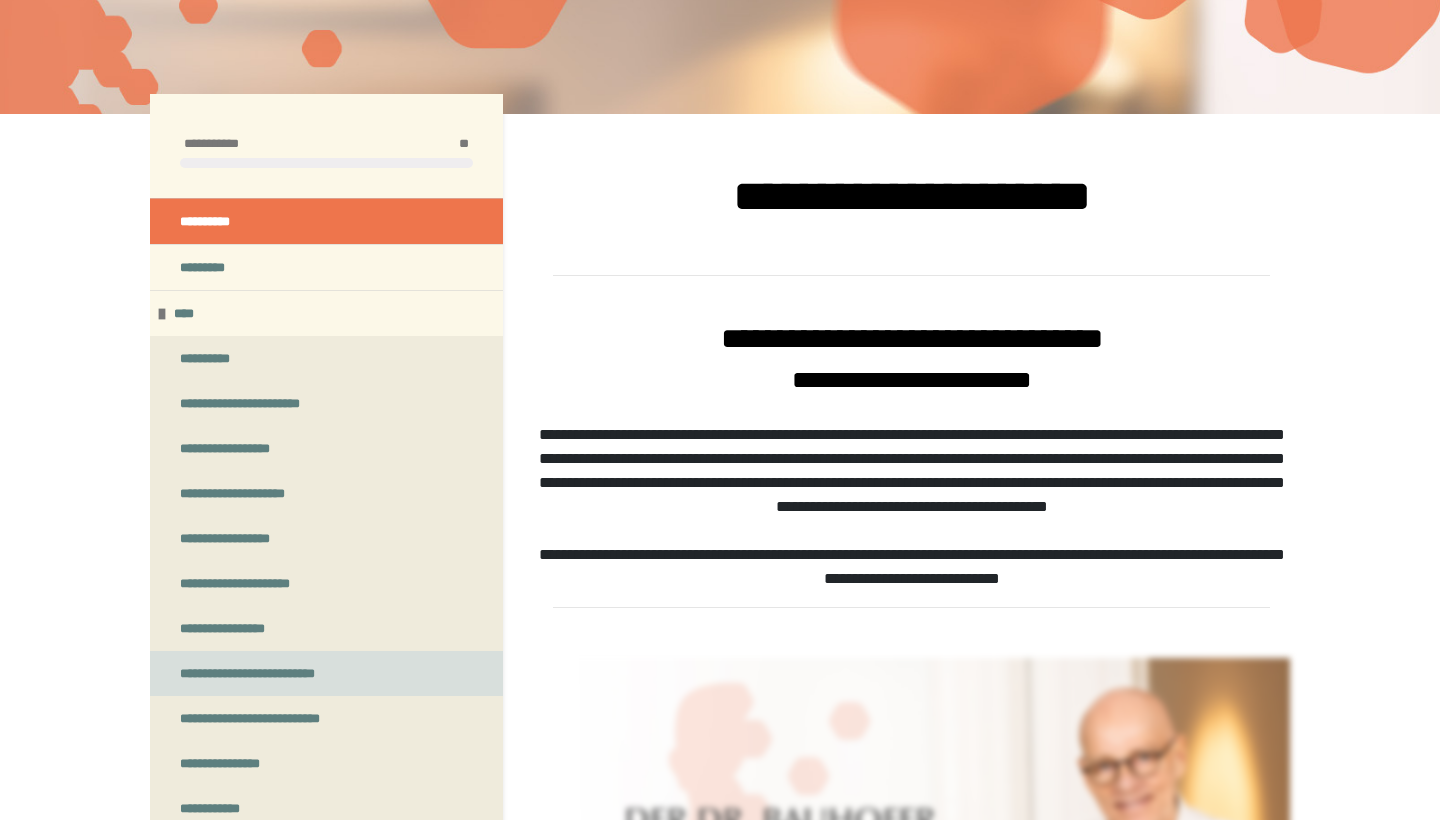 scroll, scrollTop: 170, scrollLeft: 0, axis: vertical 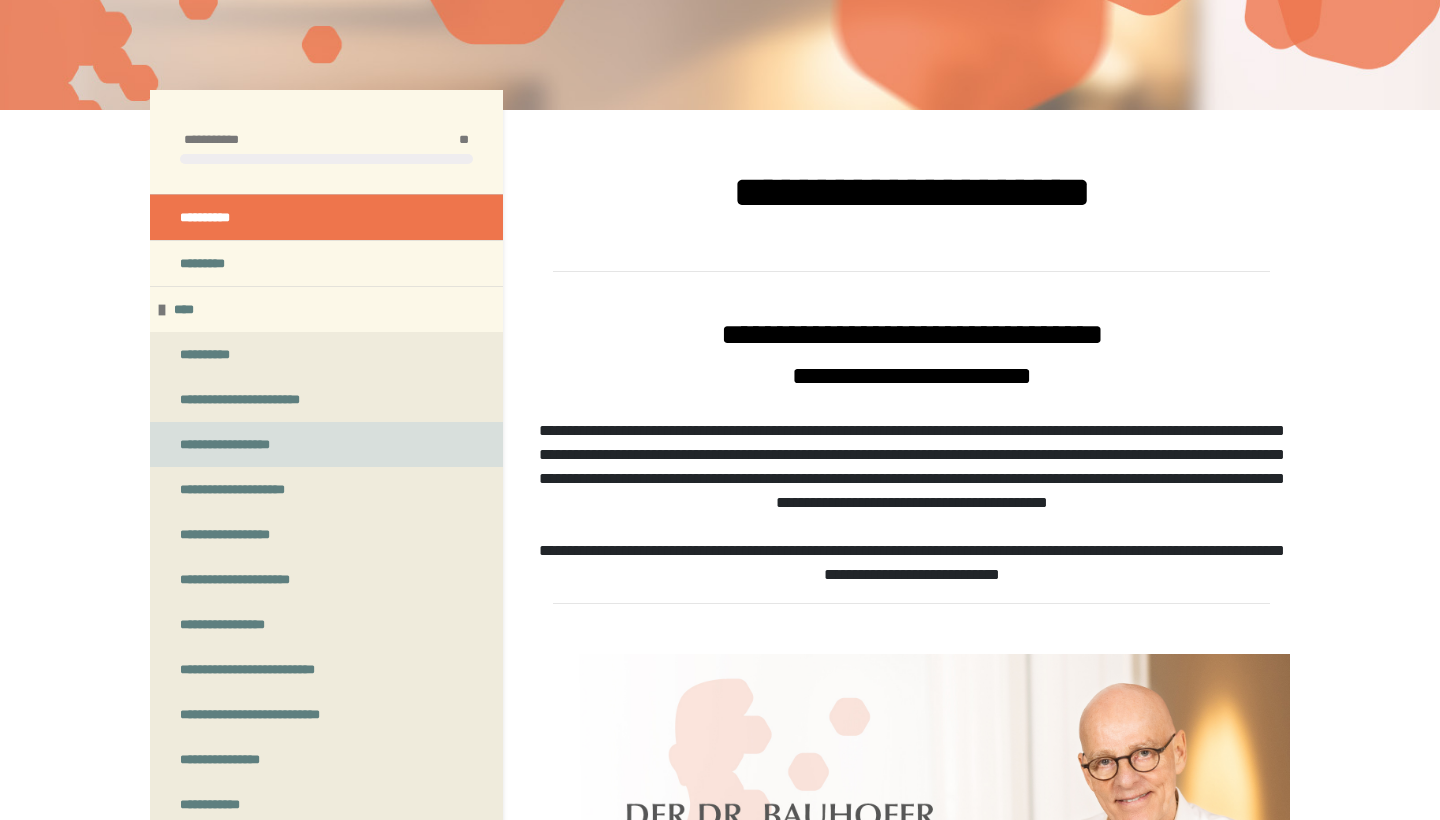 click on "**********" at bounding box center (326, 444) 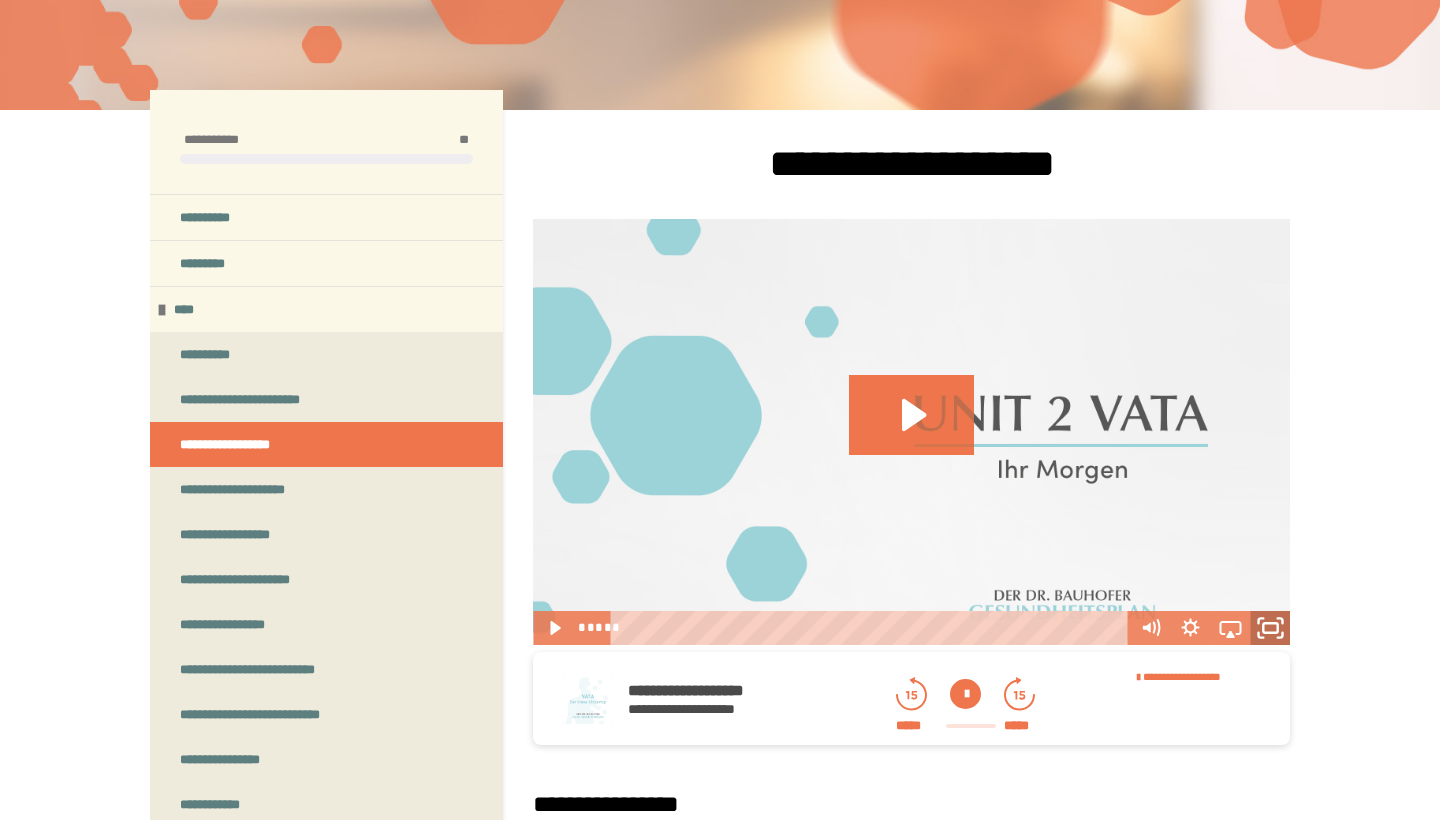 click 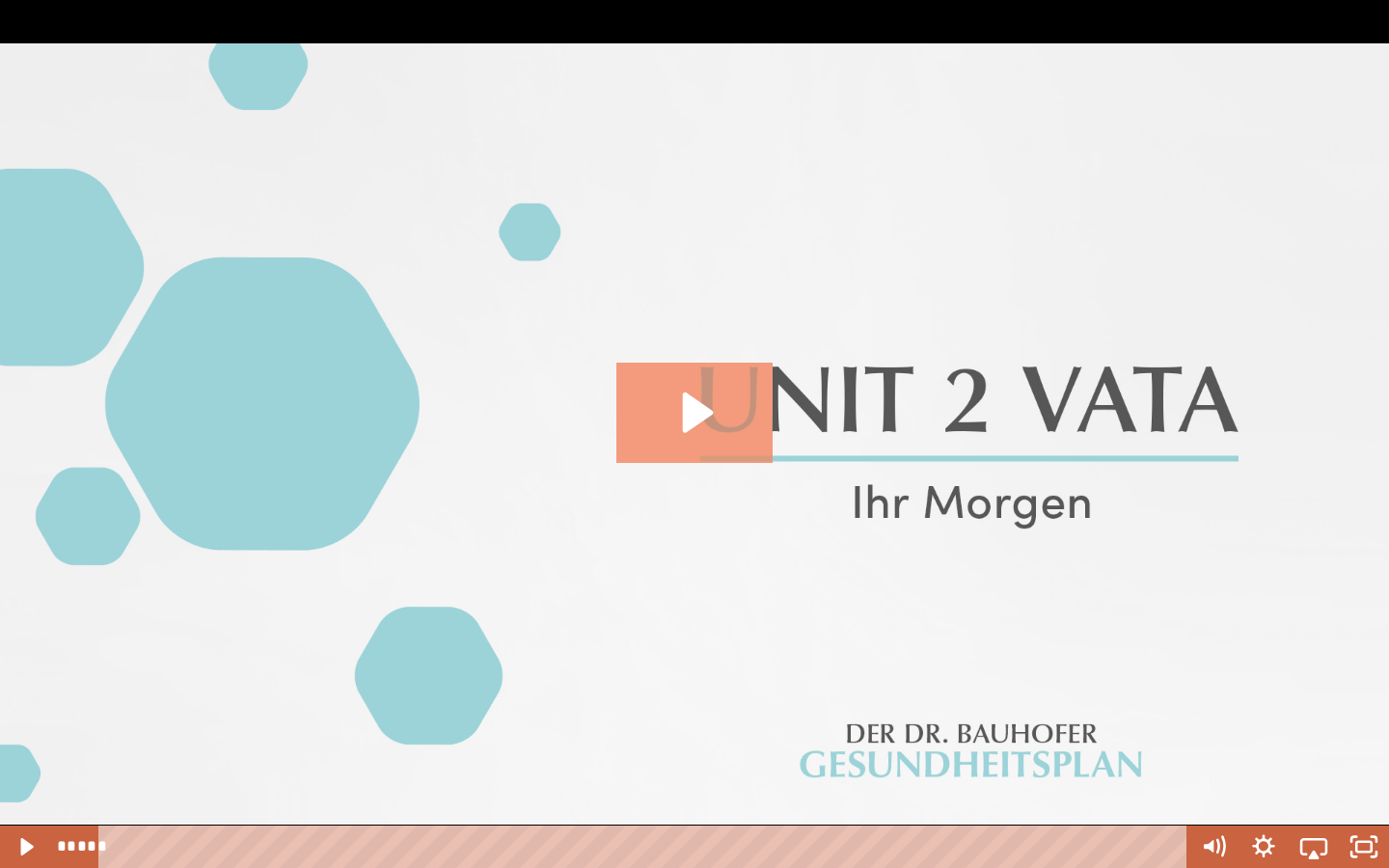click 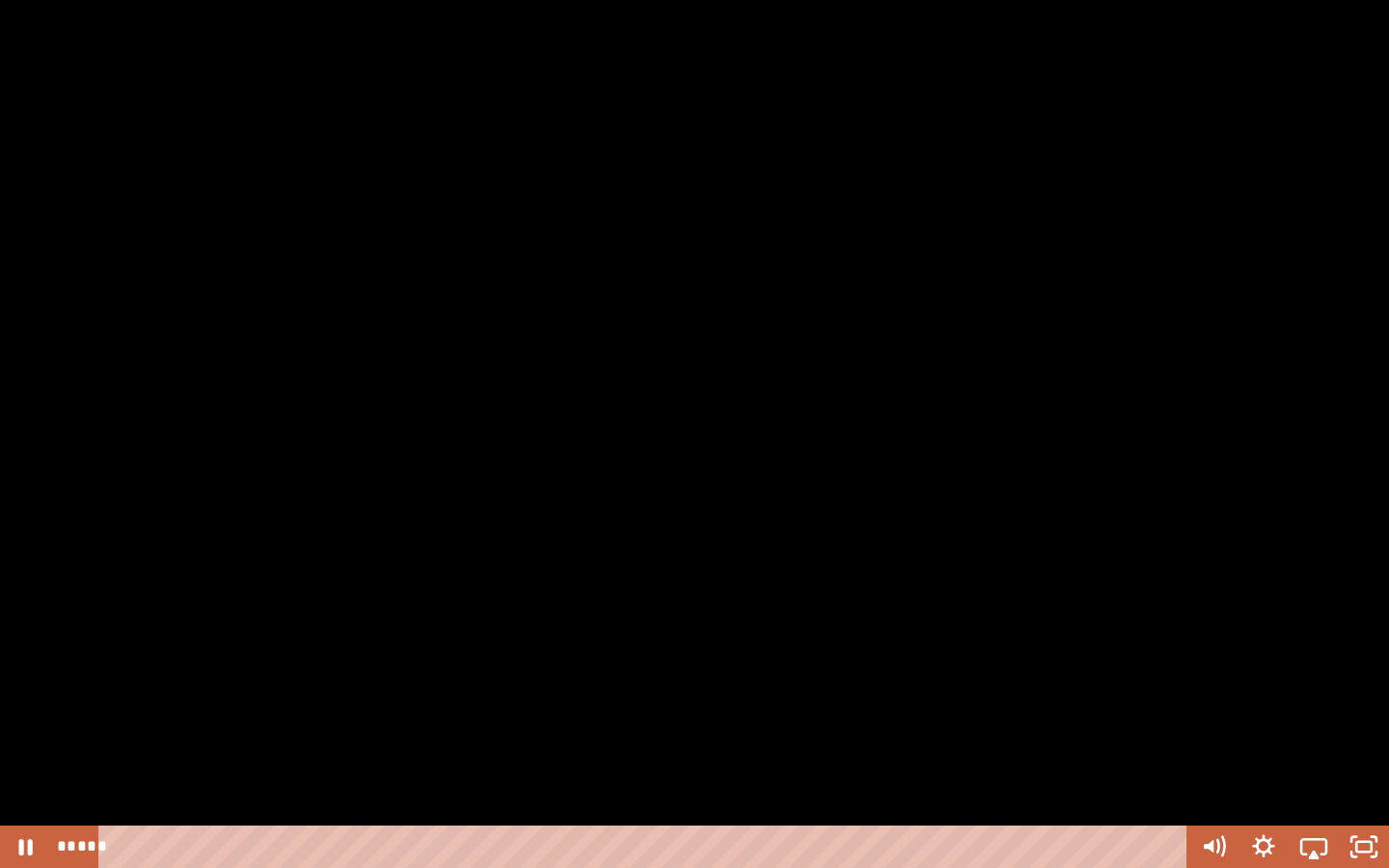 click at bounding box center [694, 434] 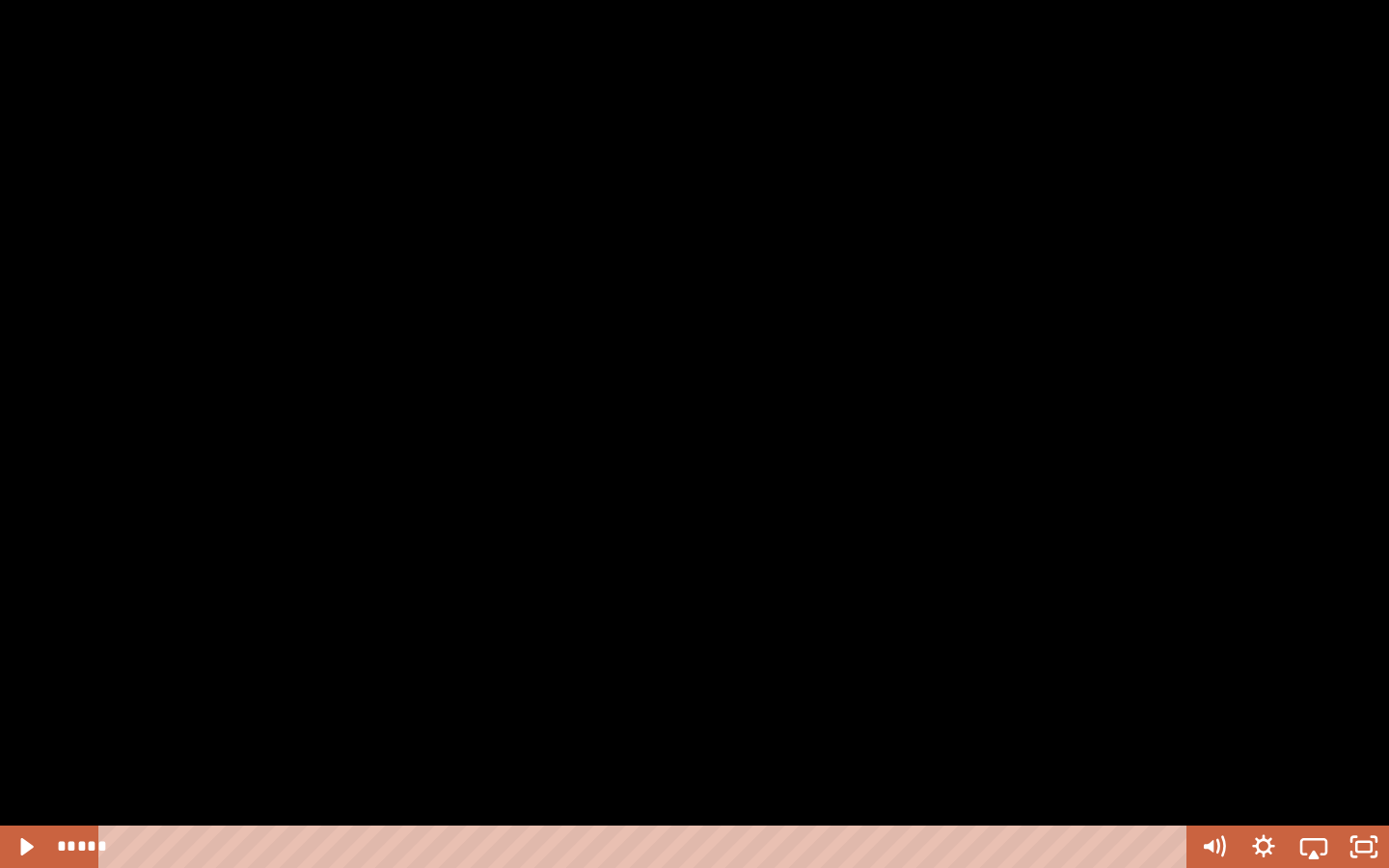 click at bounding box center [694, 434] 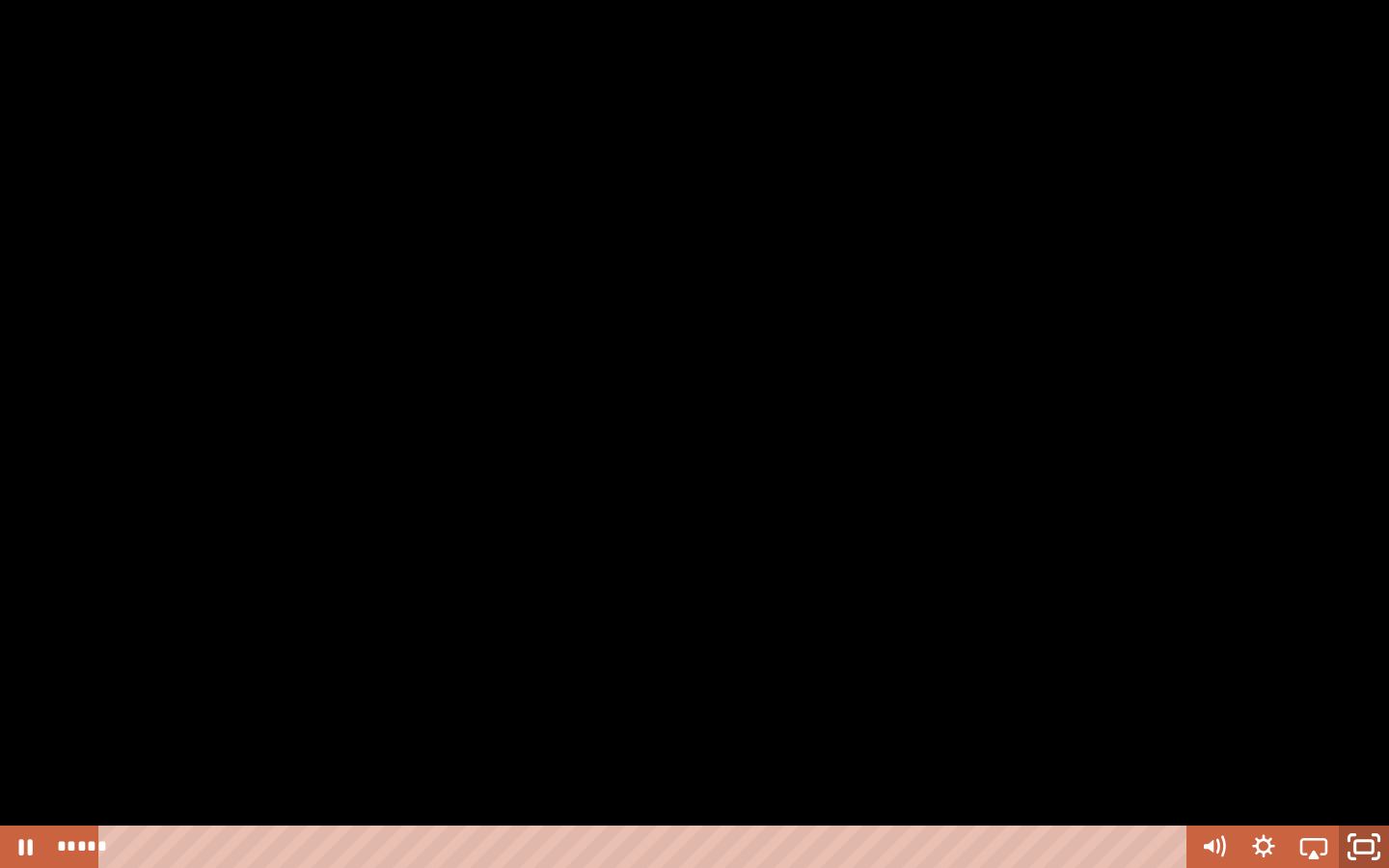 click 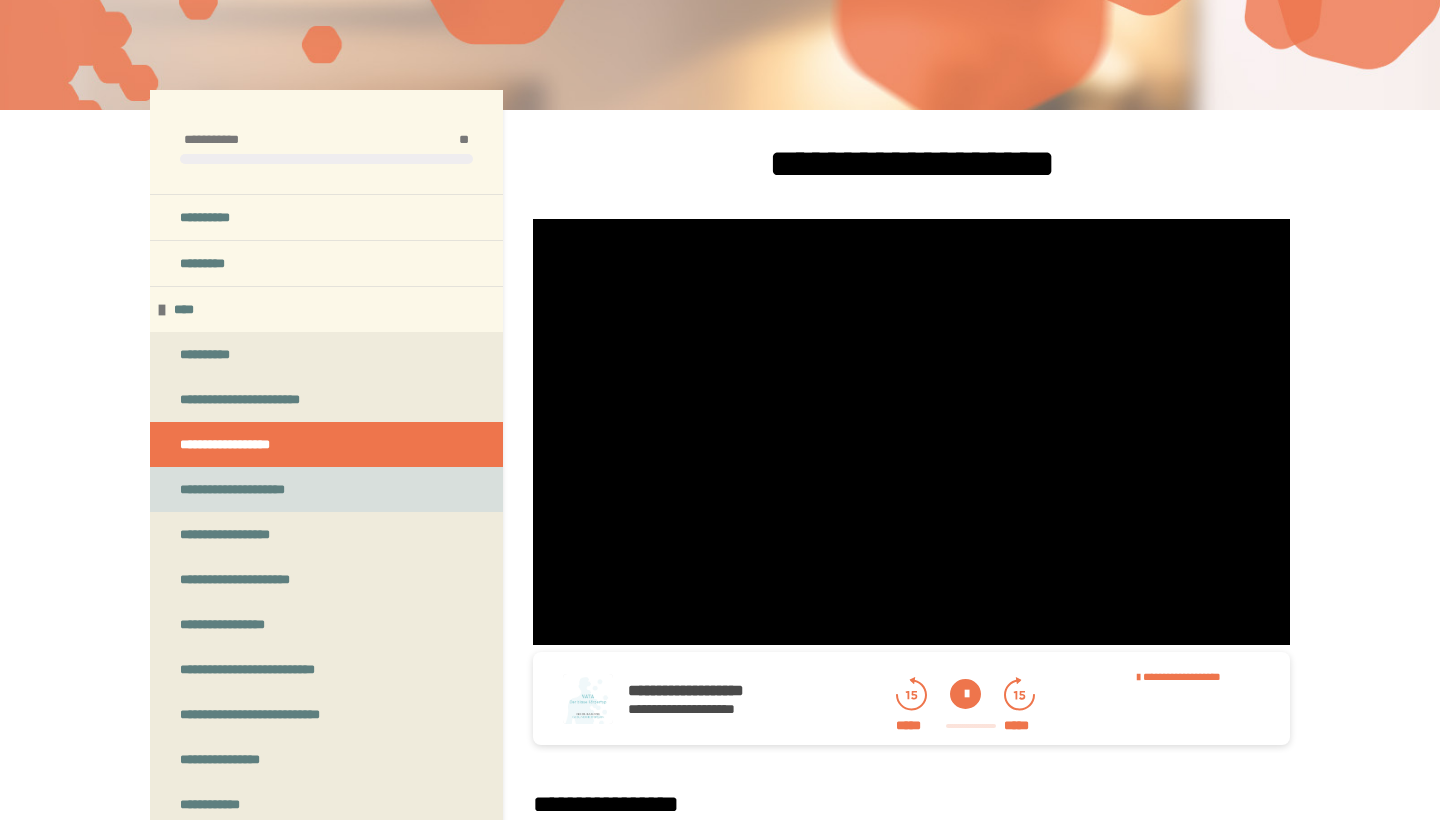 click on "**********" at bounding box center (250, 489) 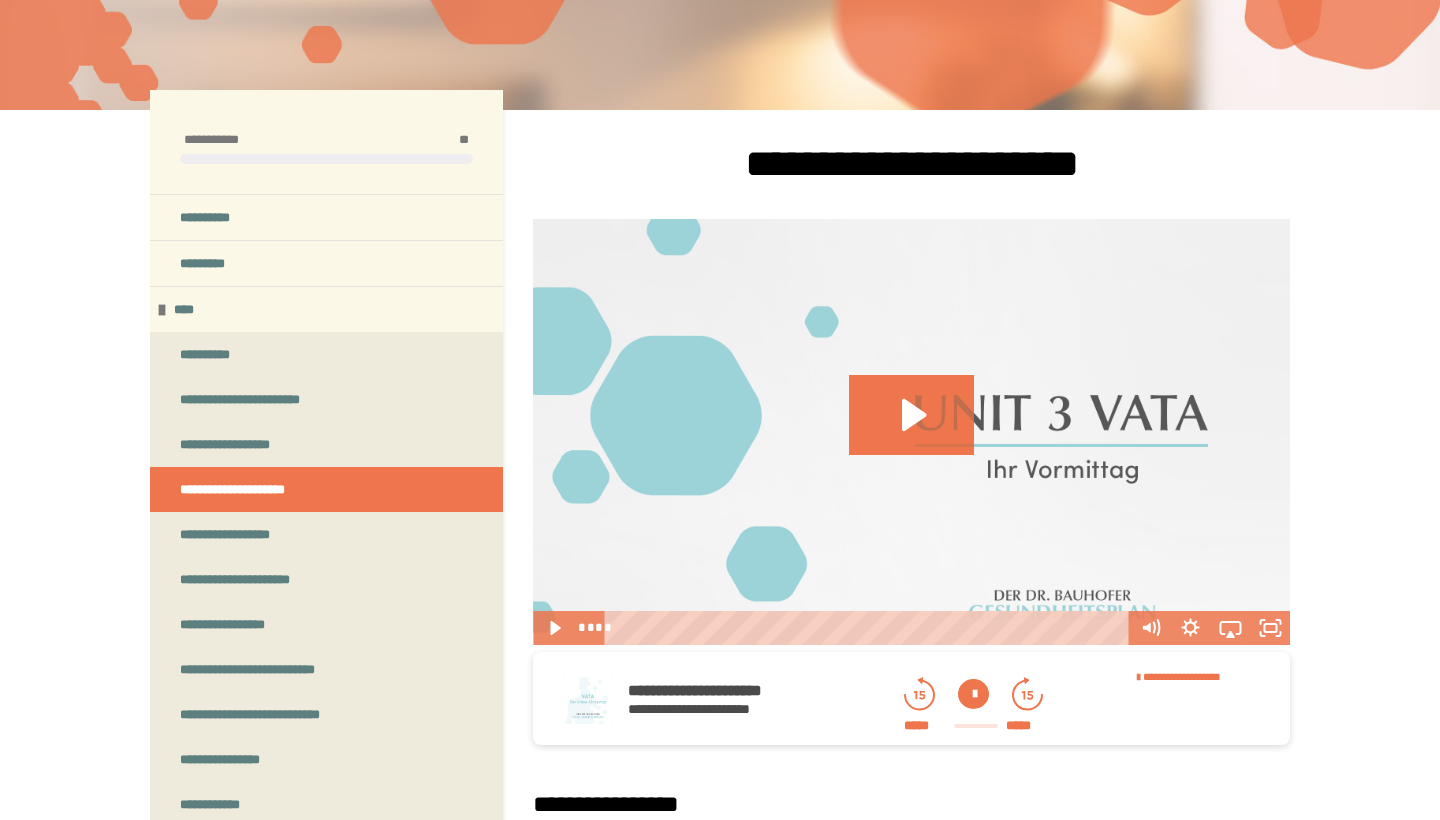 click at bounding box center [973, 694] 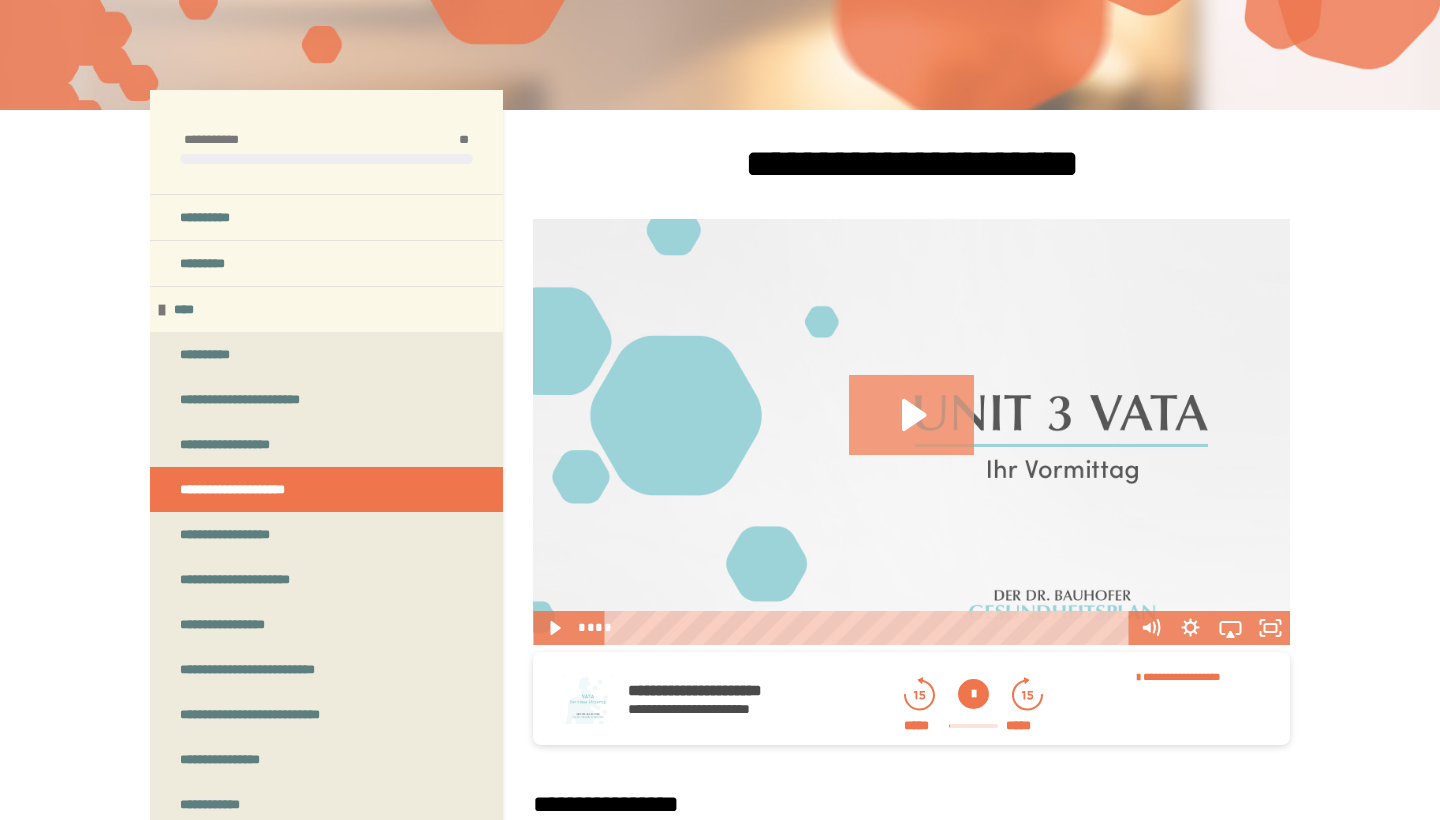click 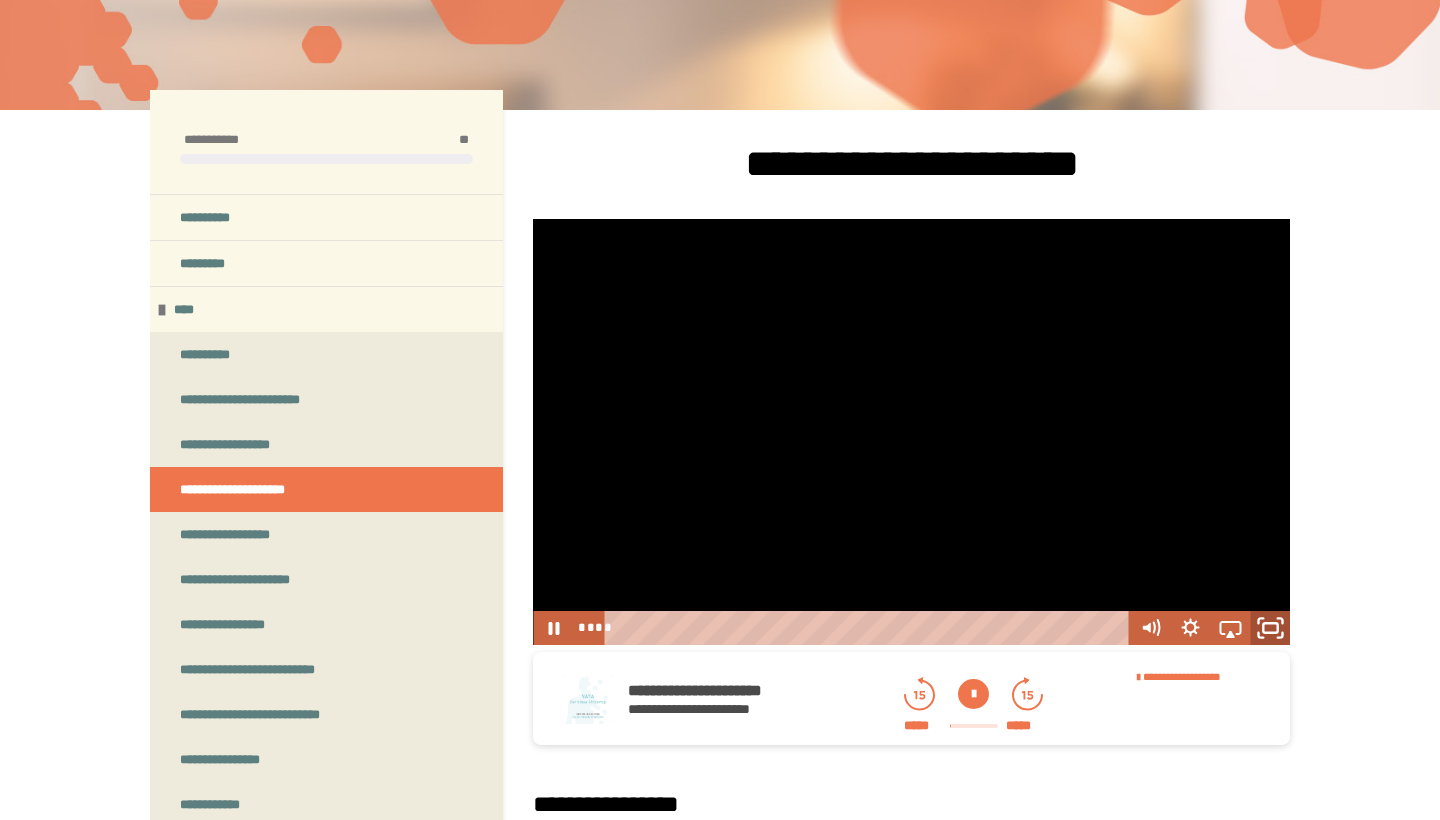 click 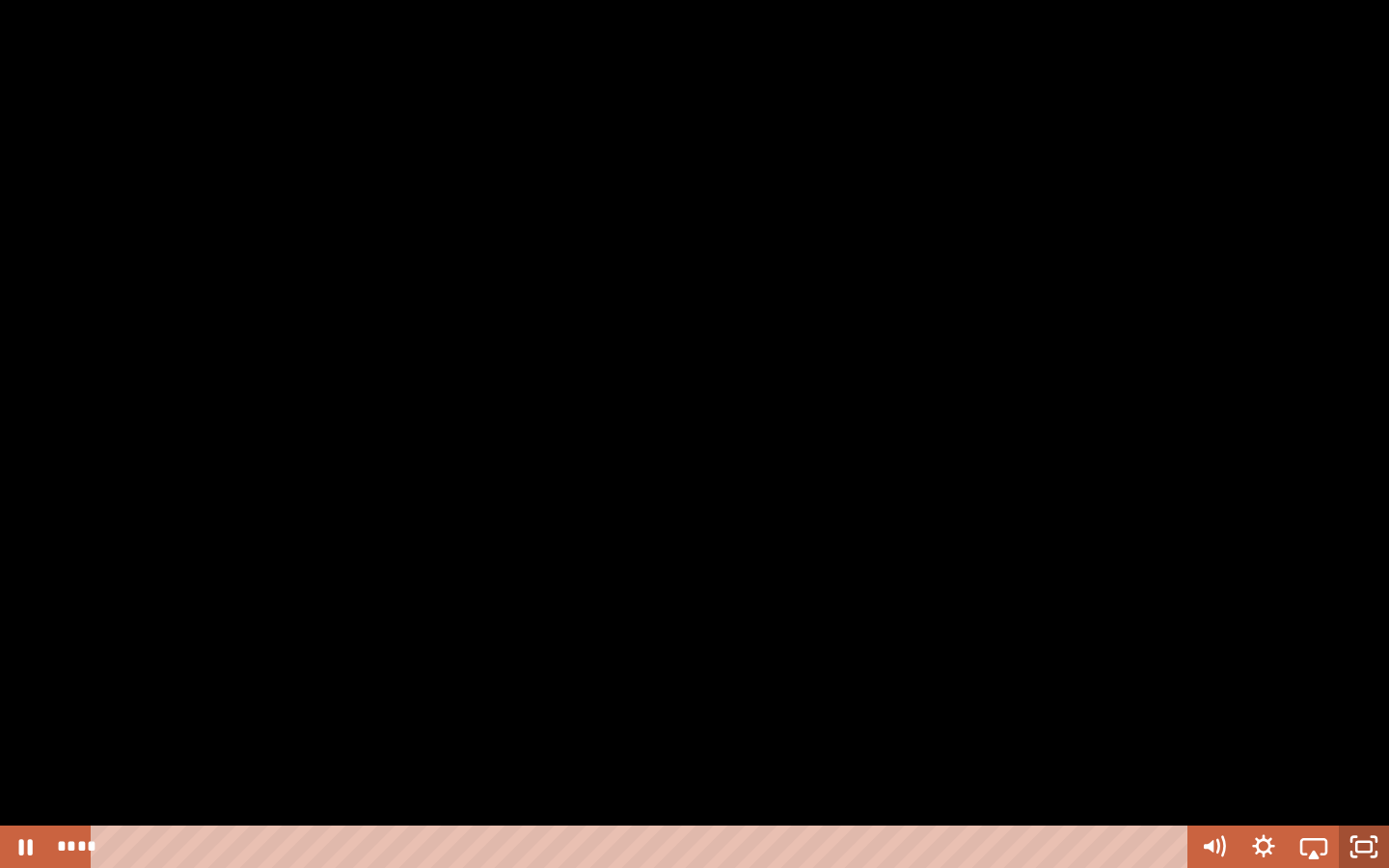 click 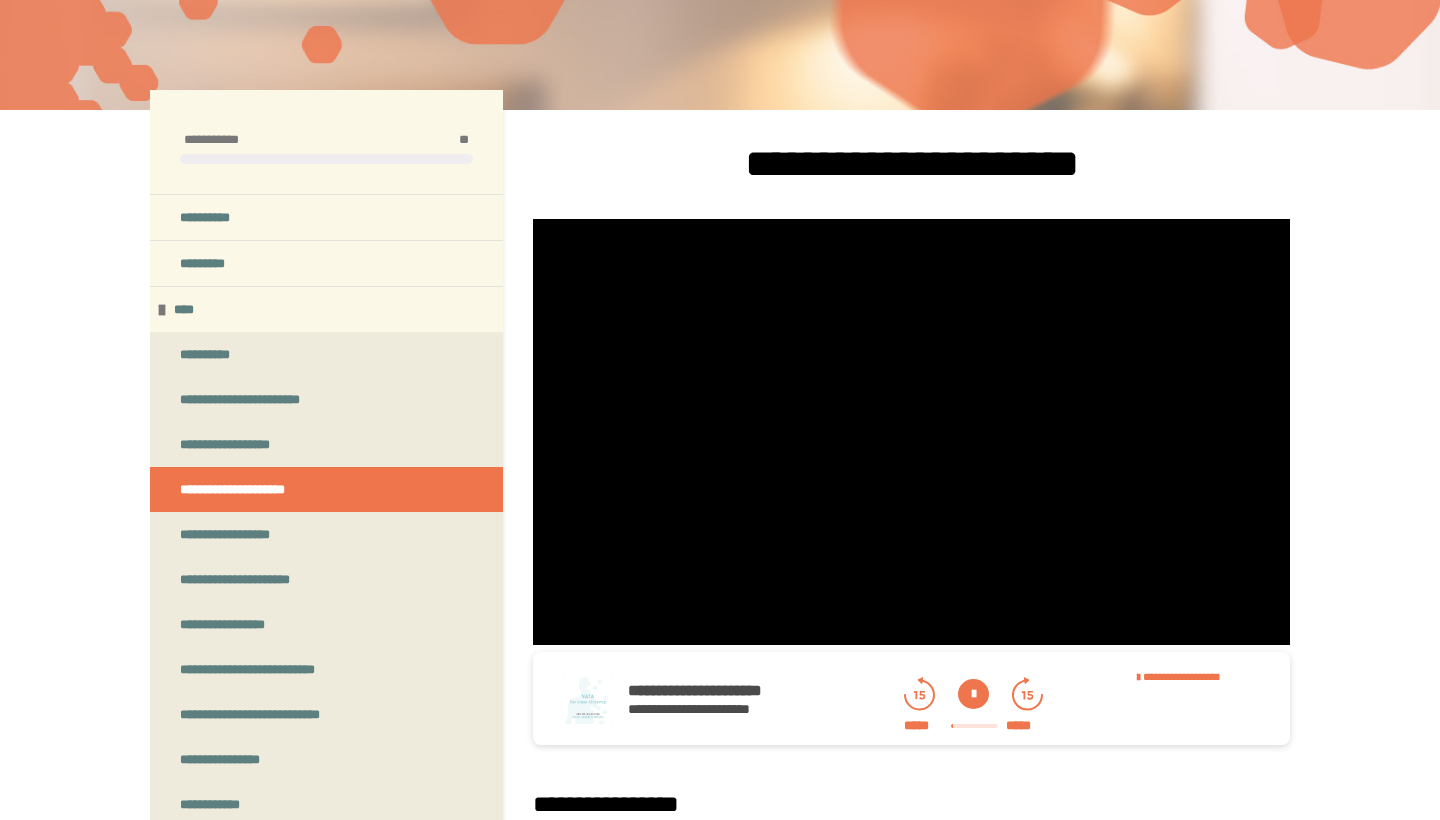 click at bounding box center [973, 694] 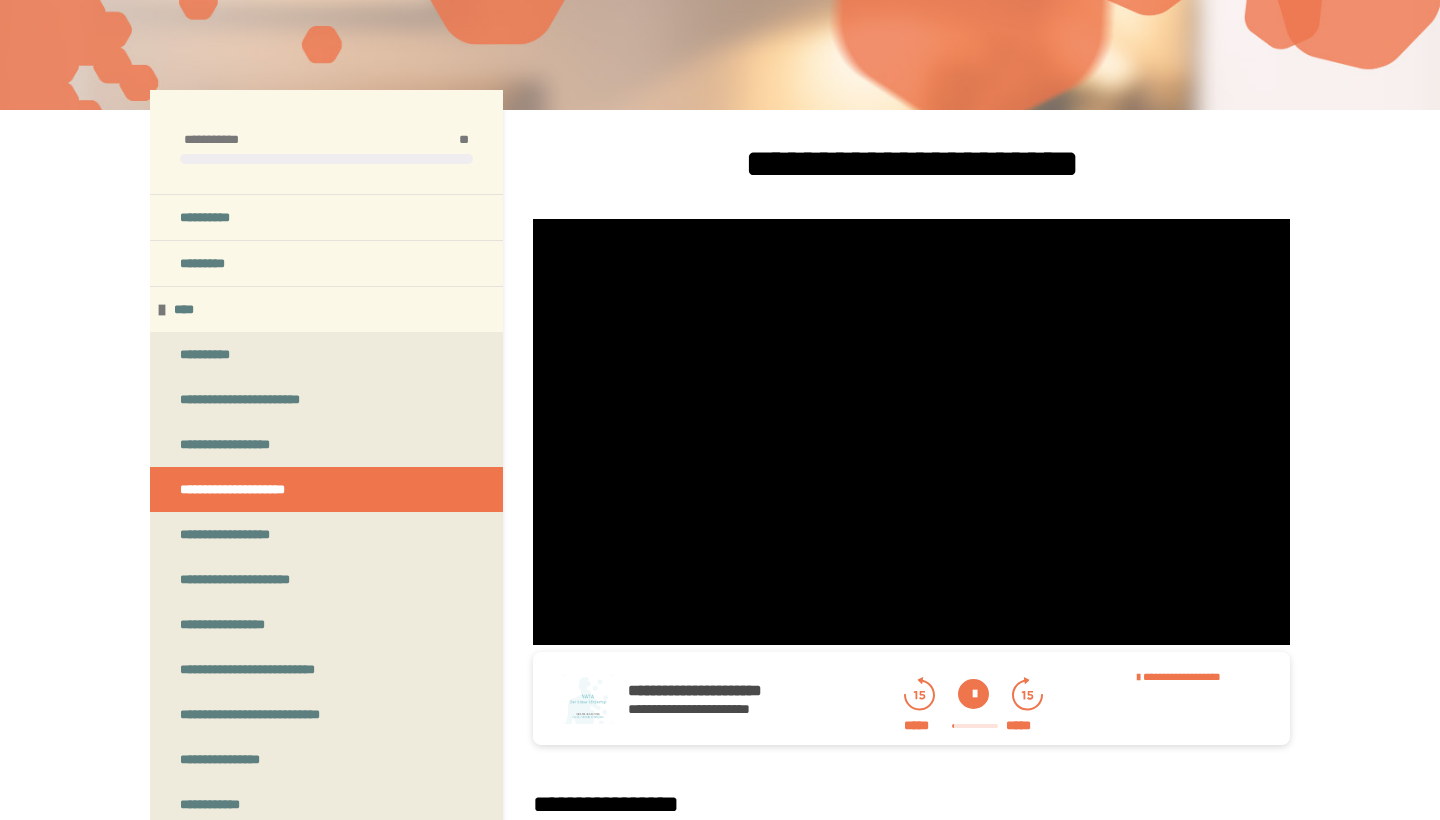 click at bounding box center [973, 694] 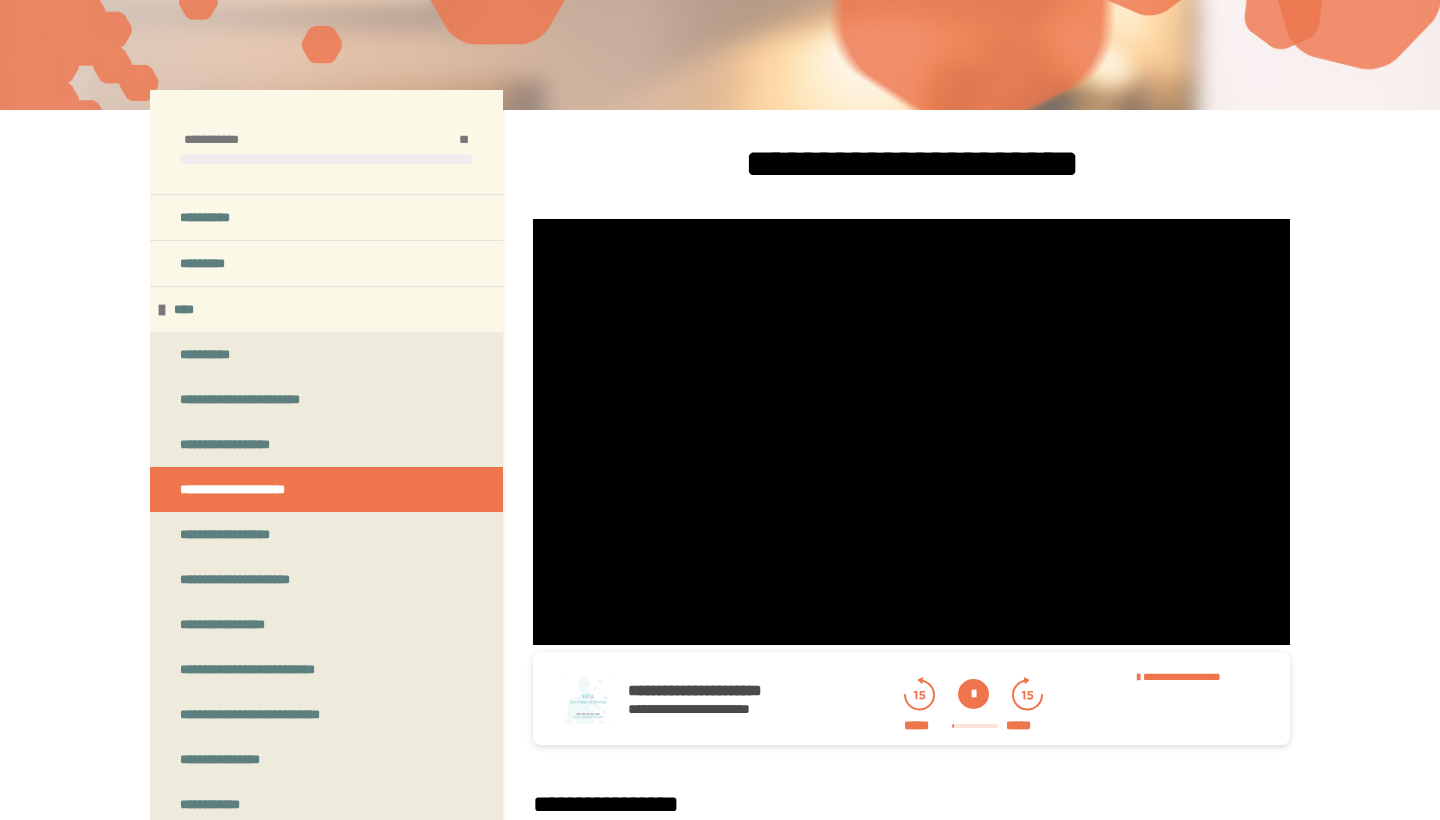 click at bounding box center (973, 694) 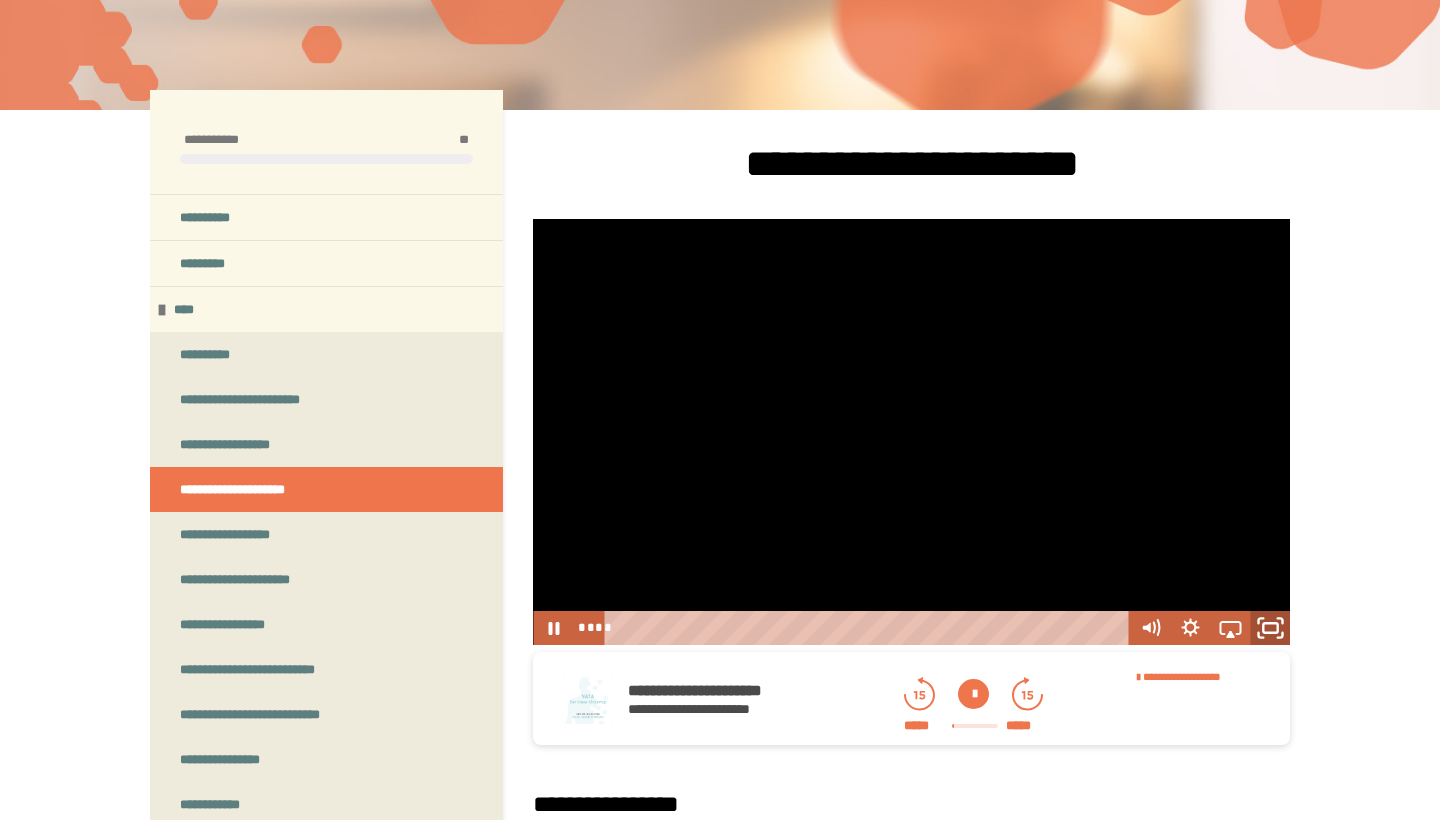 click 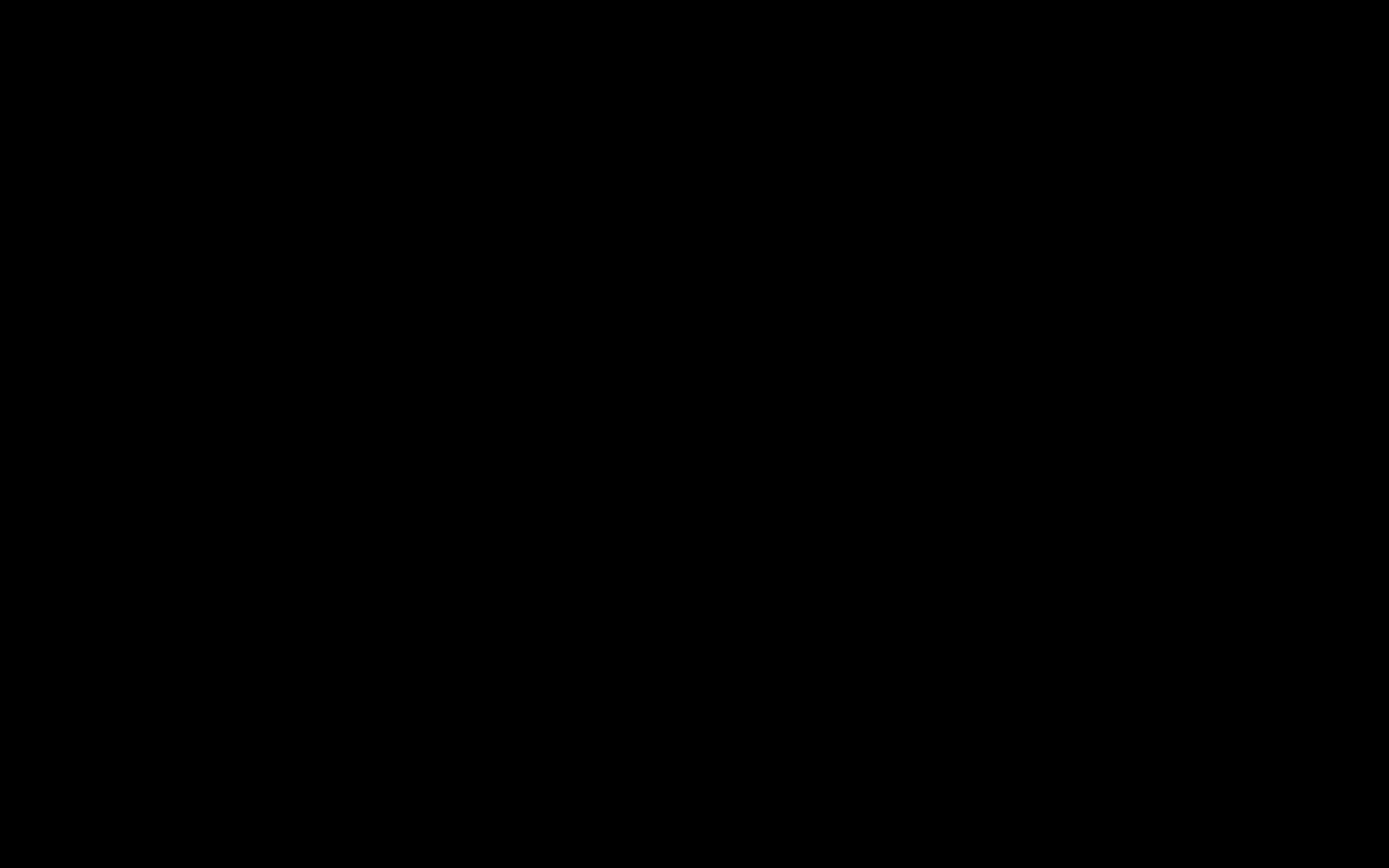 click at bounding box center (694, 434) 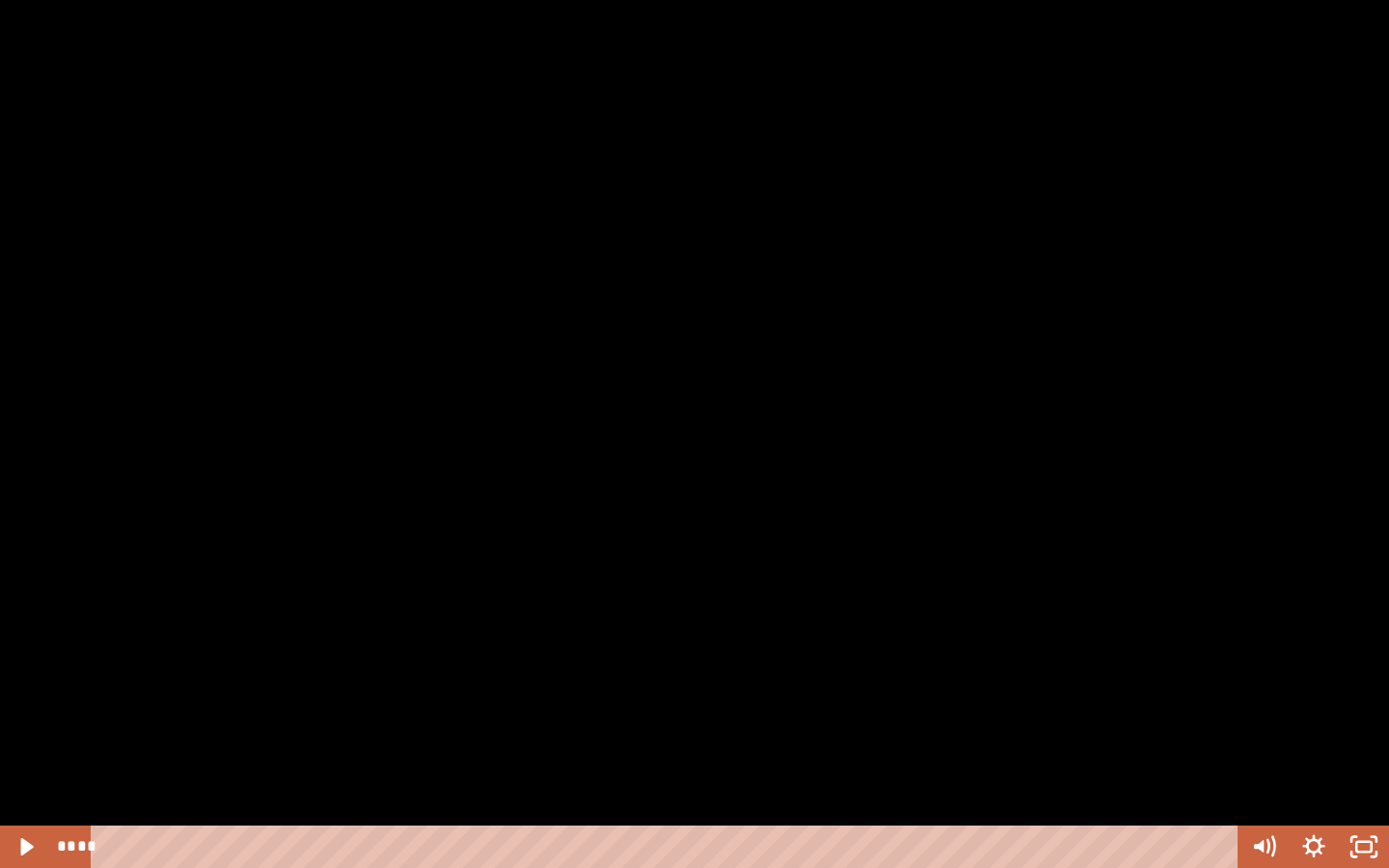 click at bounding box center [694, 434] 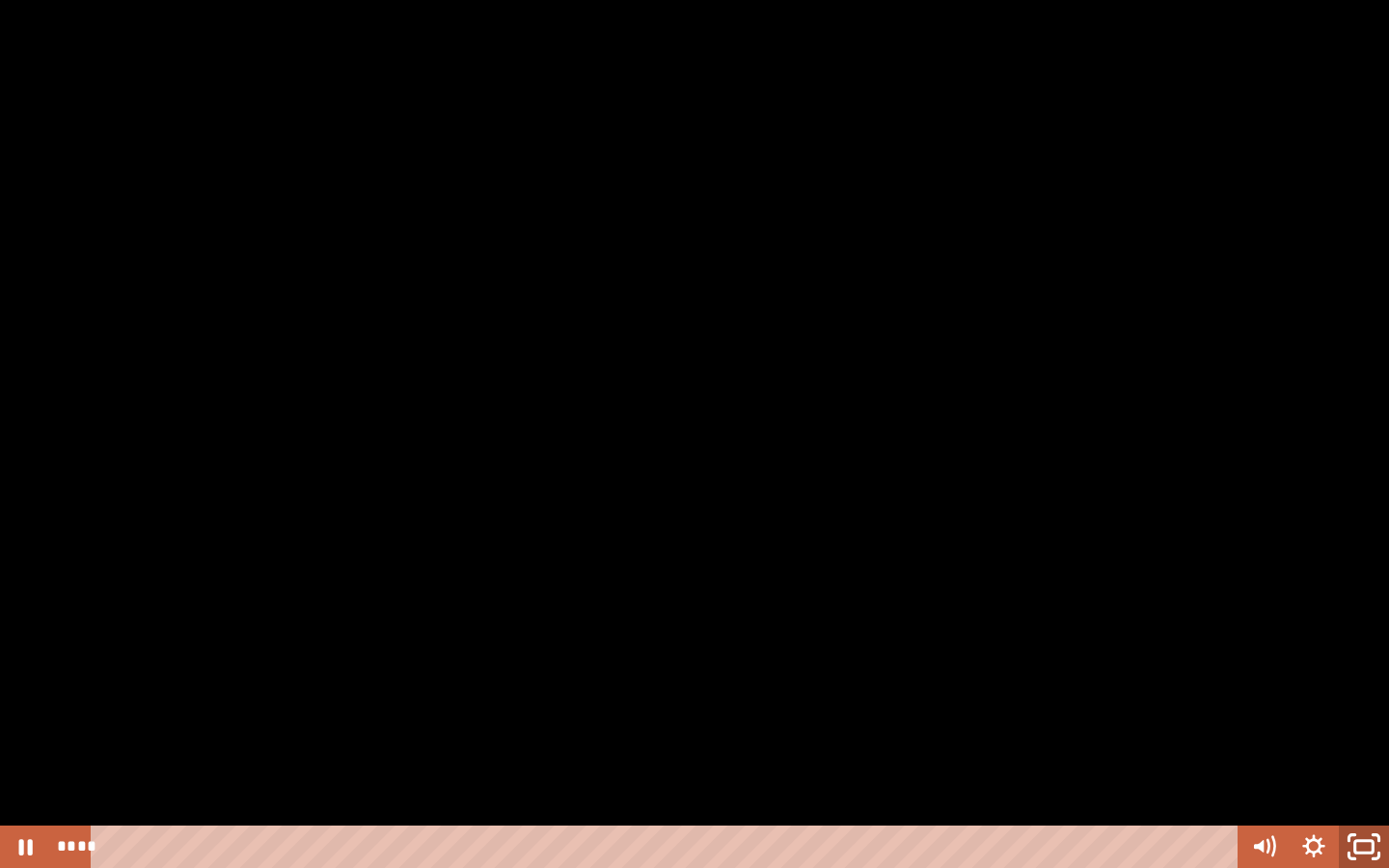 click 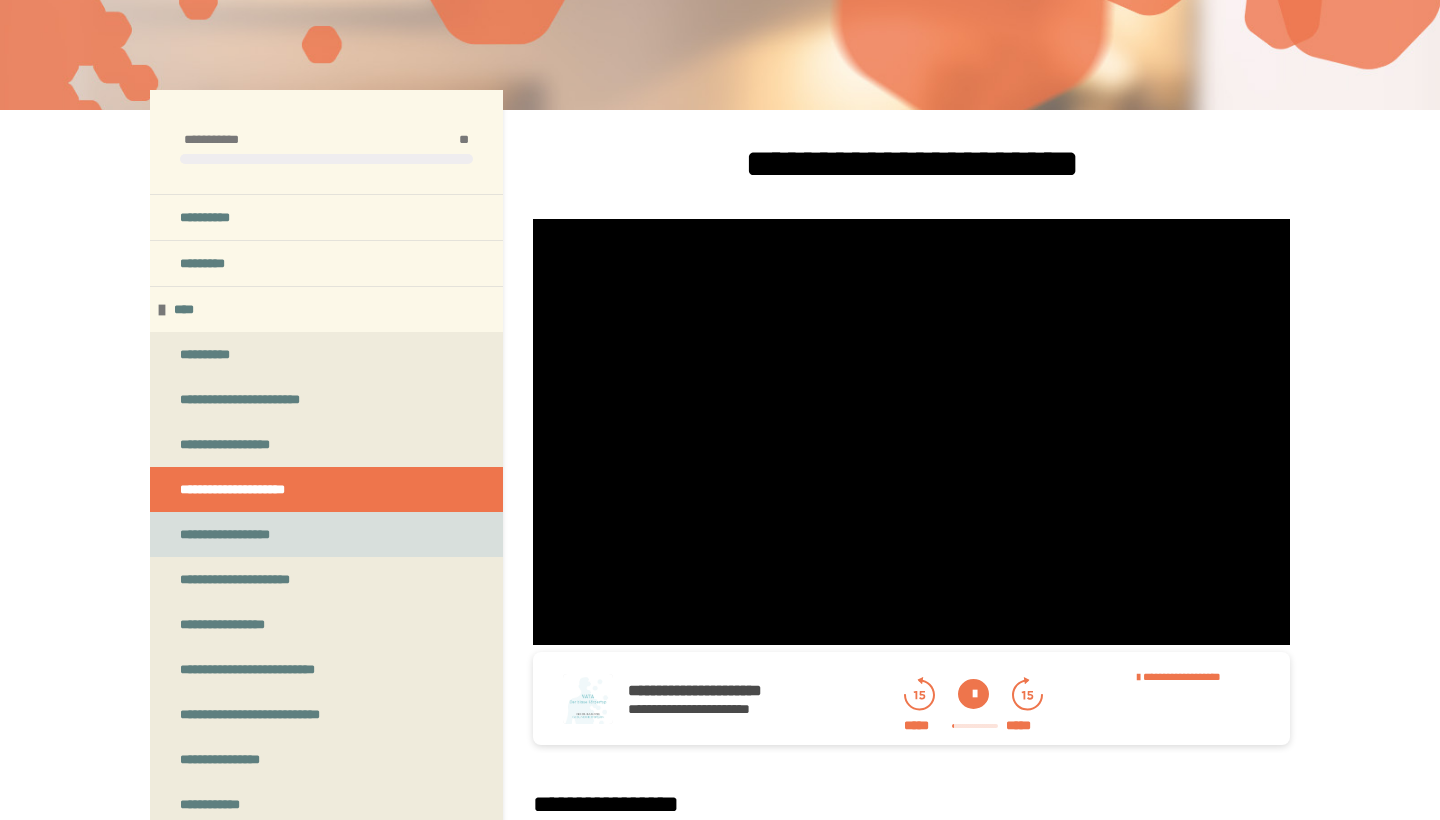click on "**********" at bounding box center [238, 534] 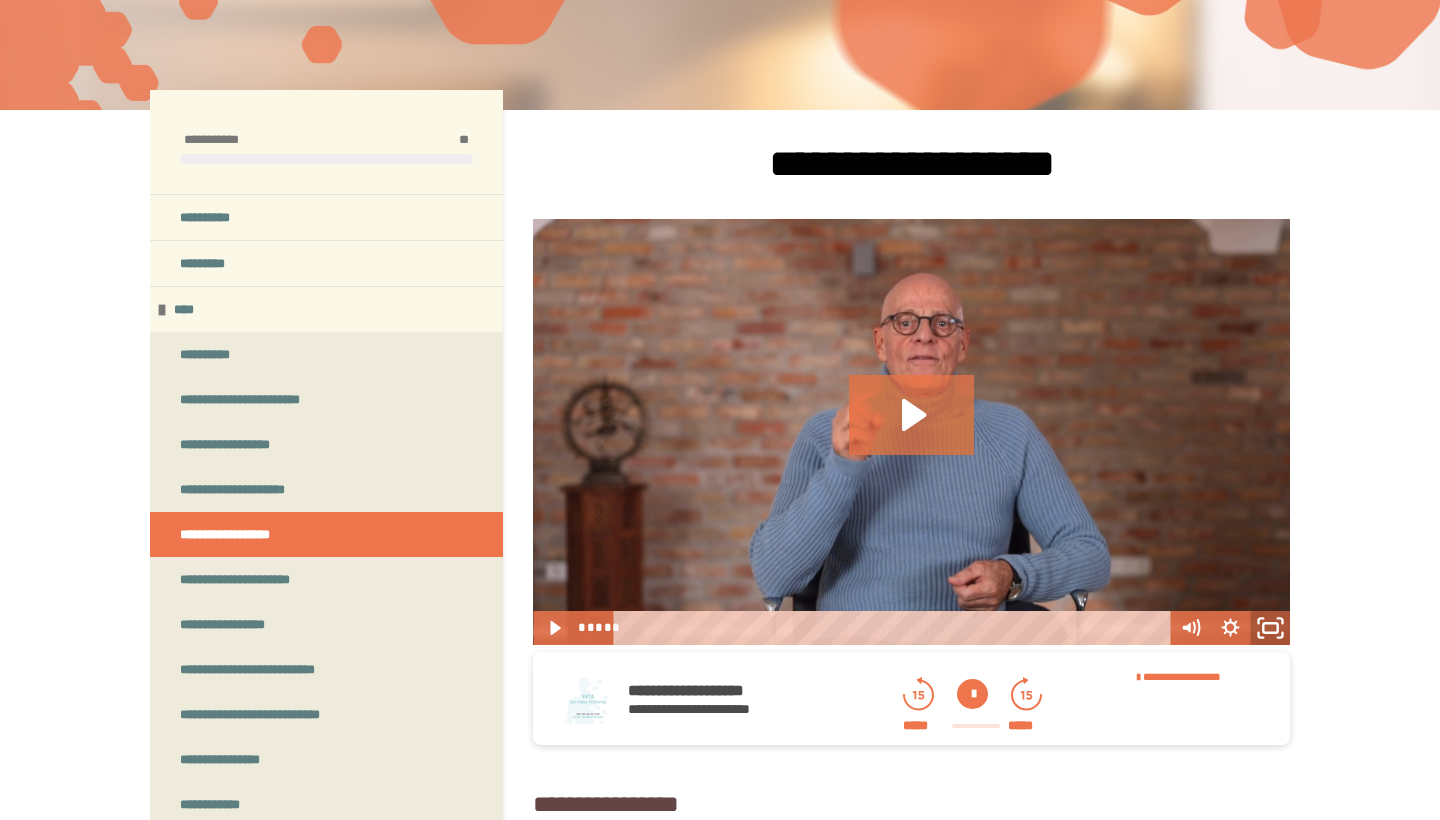 click 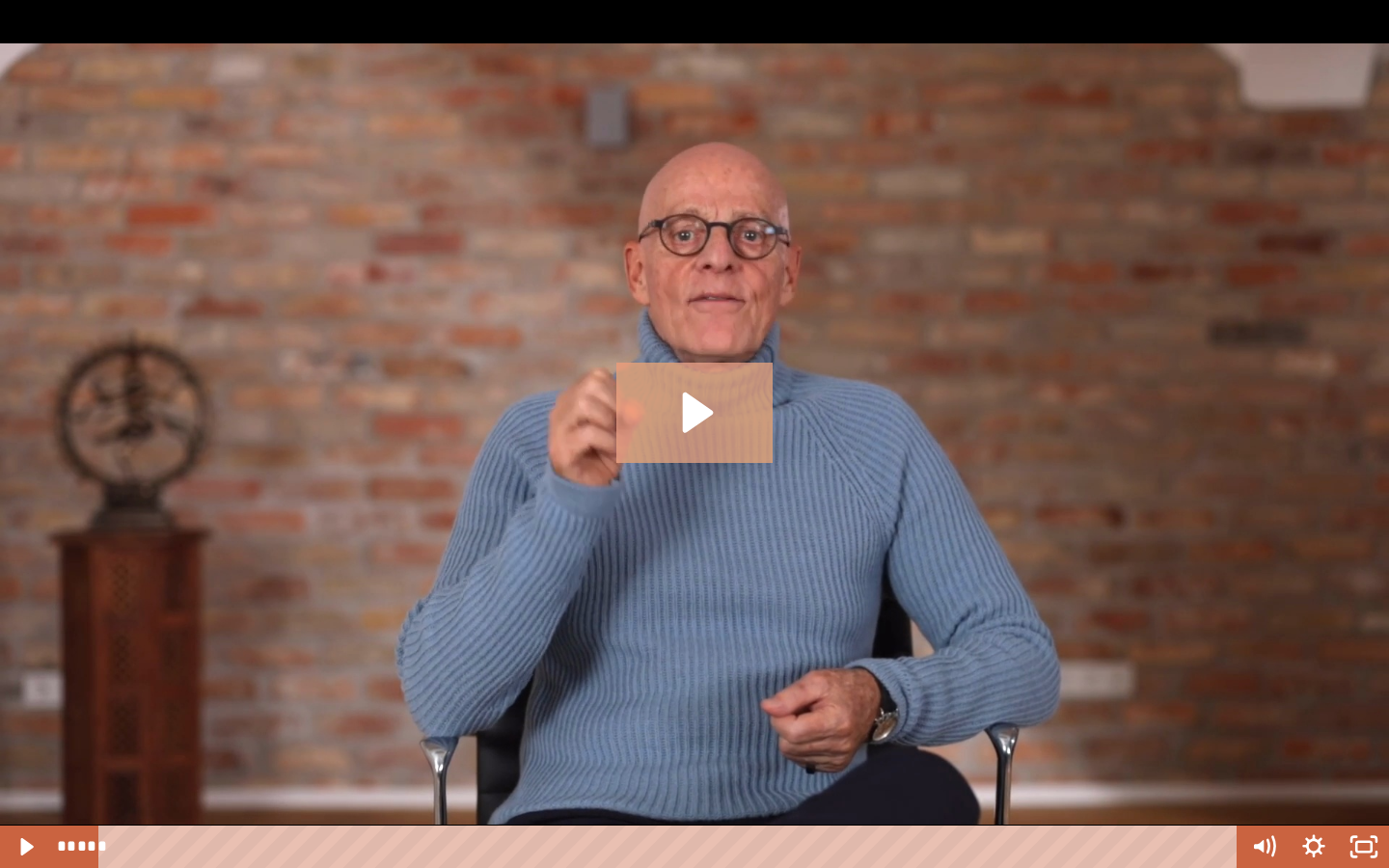 click 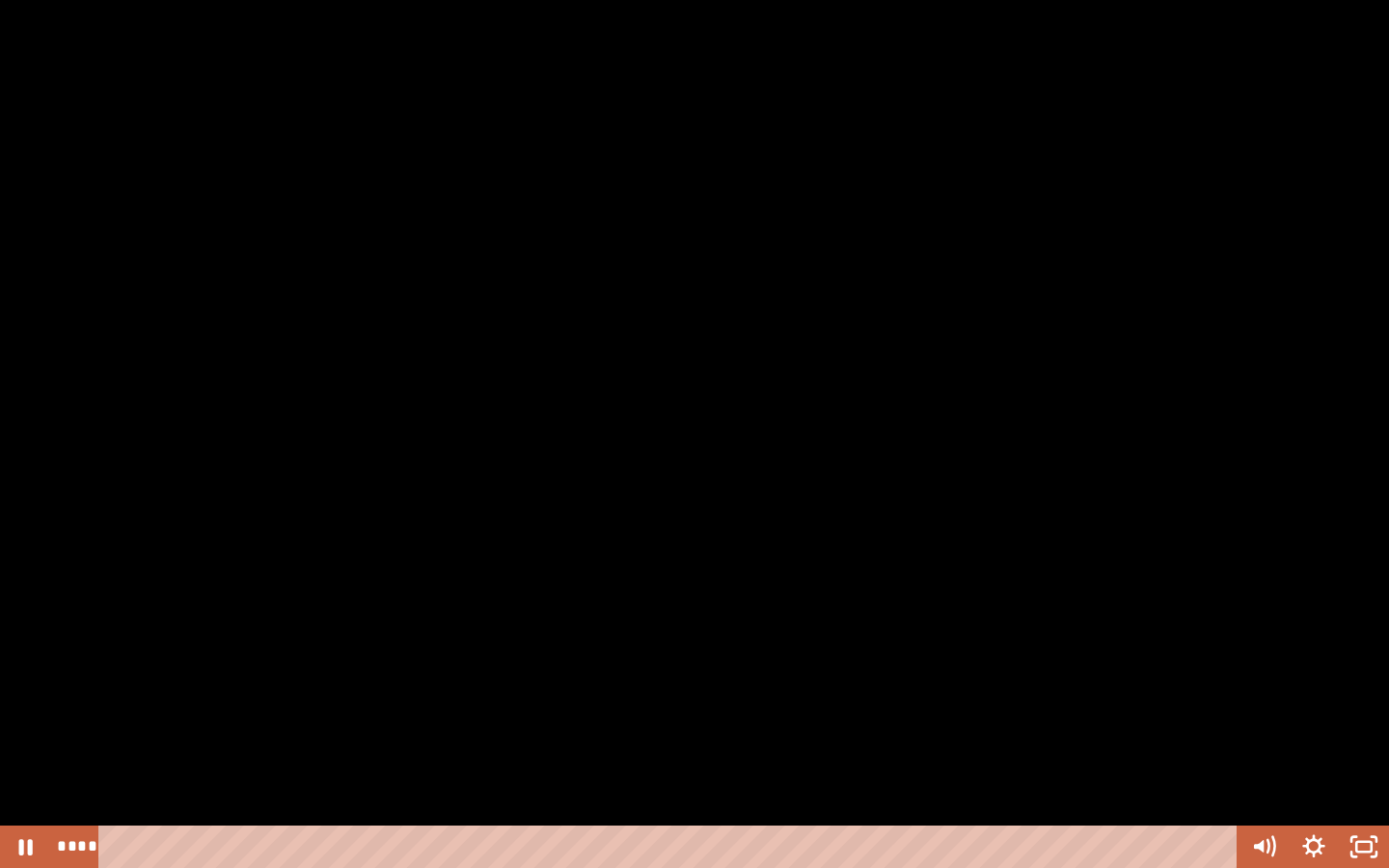 click at bounding box center (694, 434) 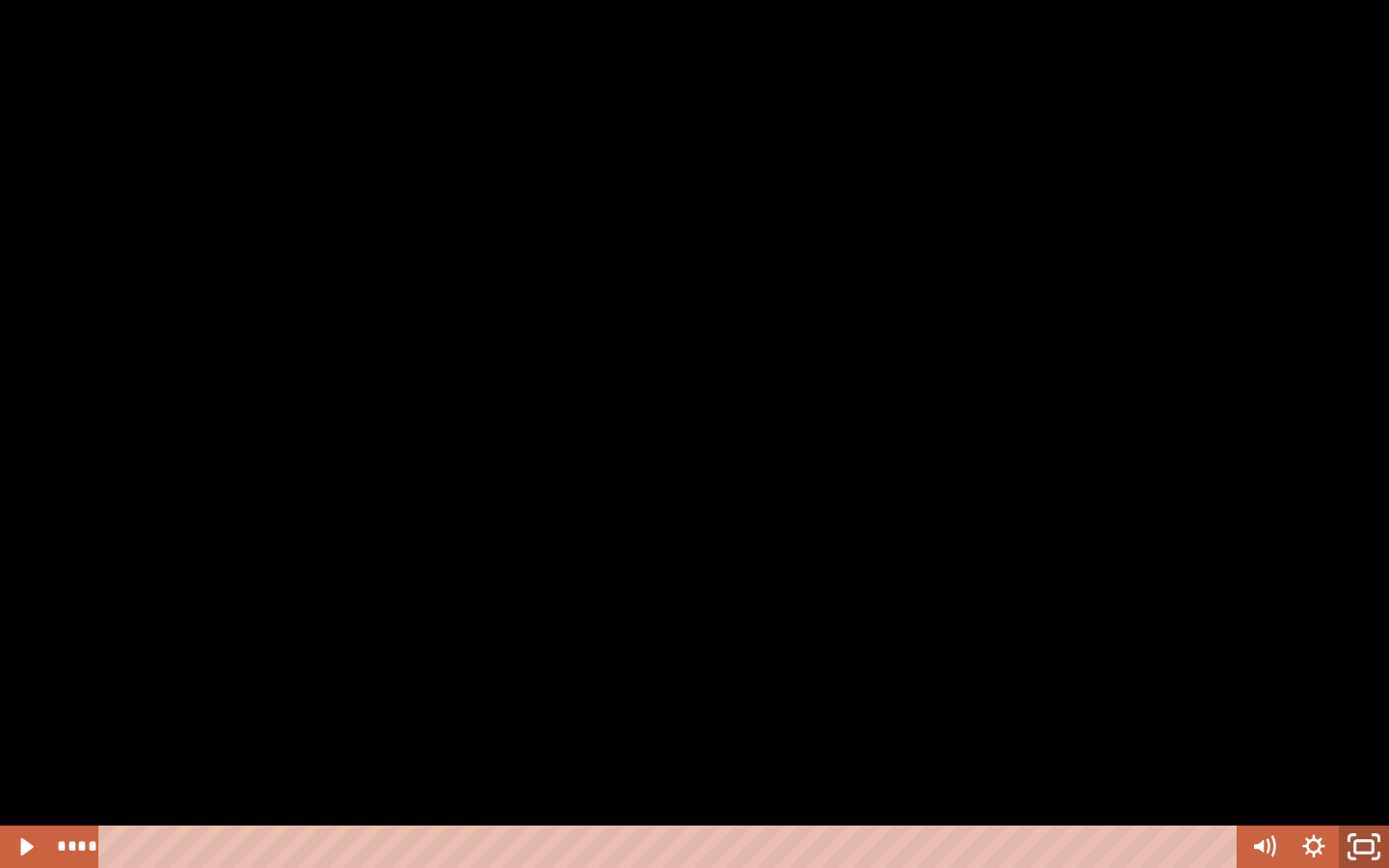 click 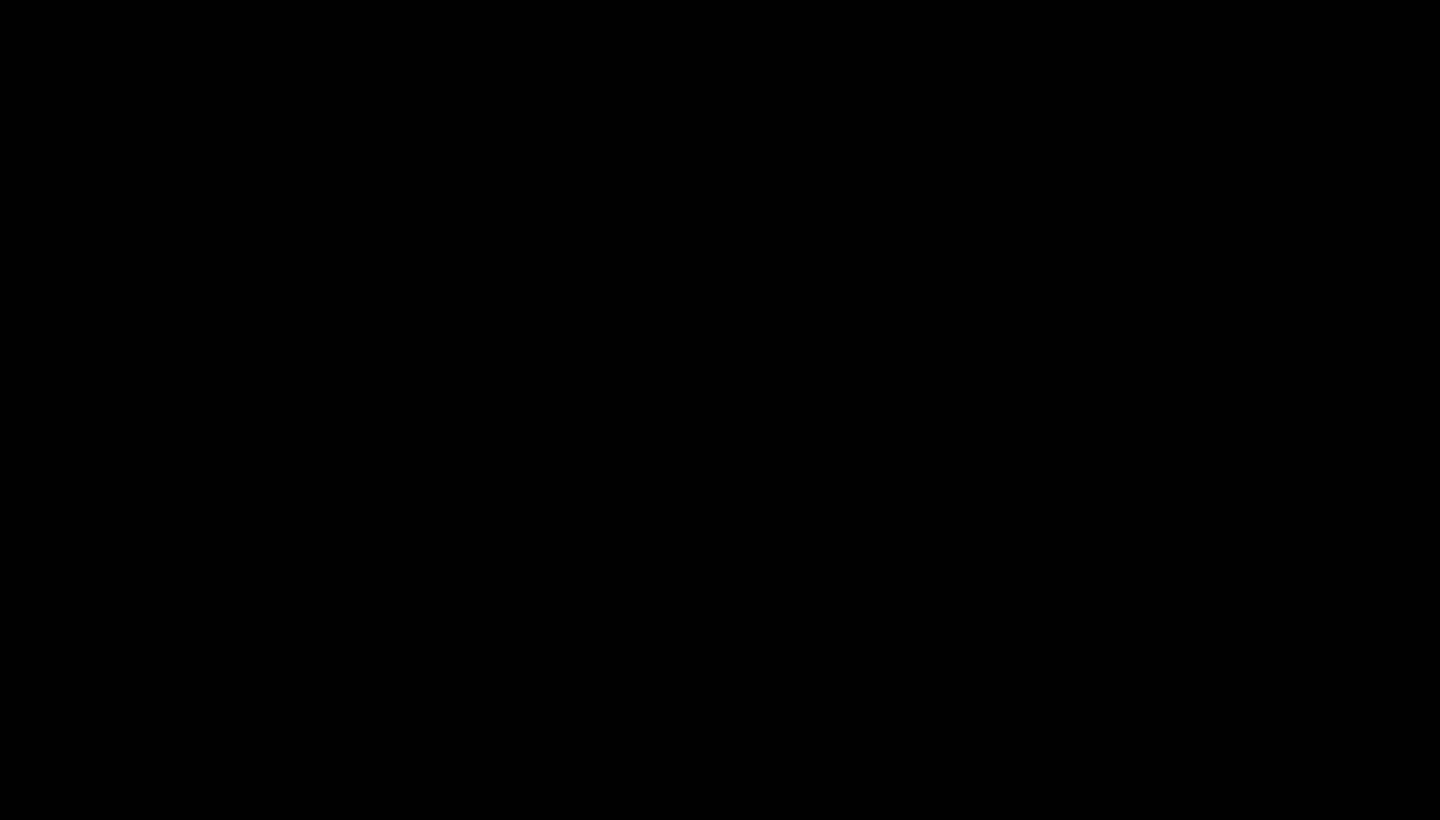 scroll, scrollTop: 458, scrollLeft: 0, axis: vertical 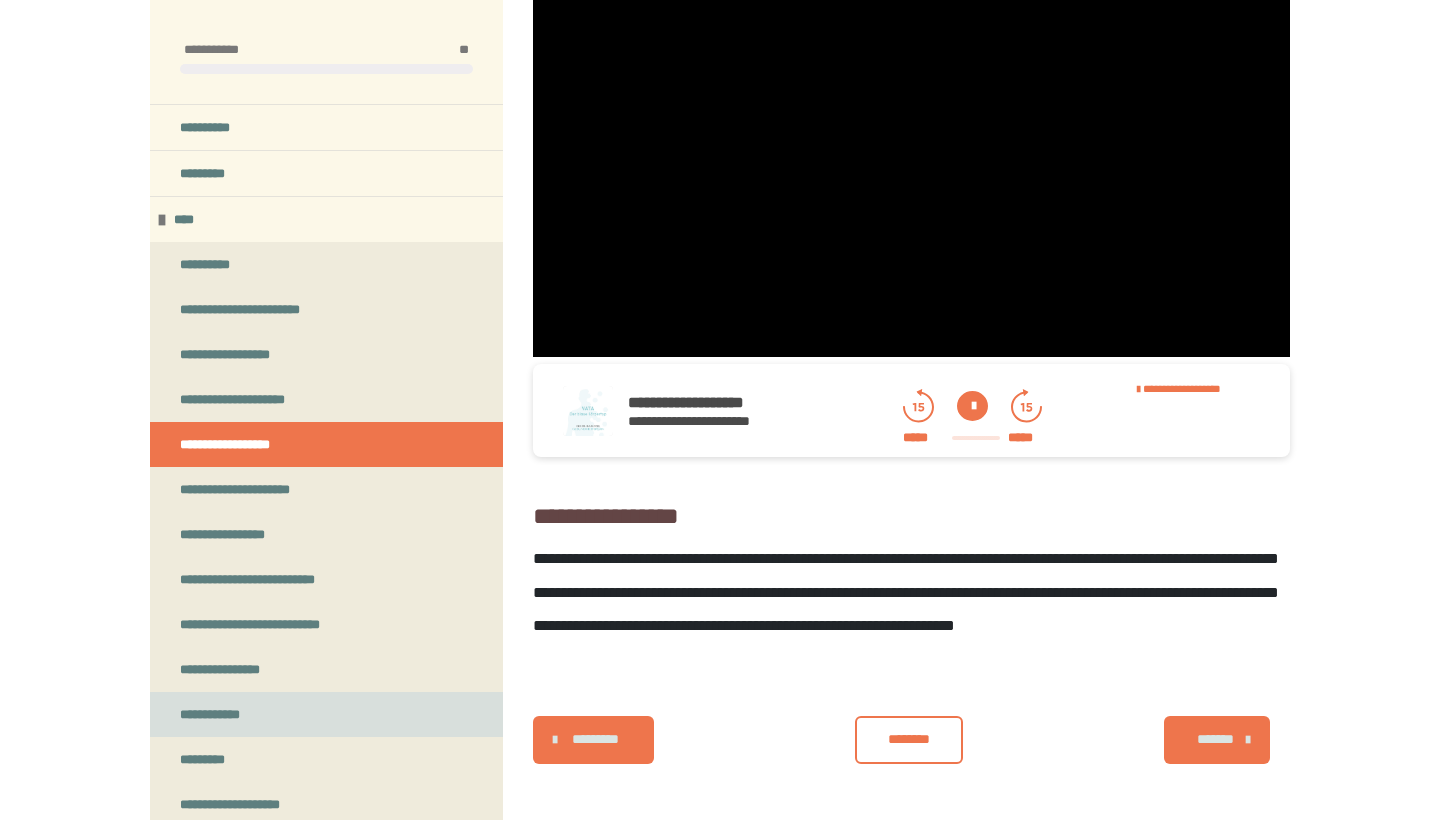 click on "**********" at bounding box center (226, 714) 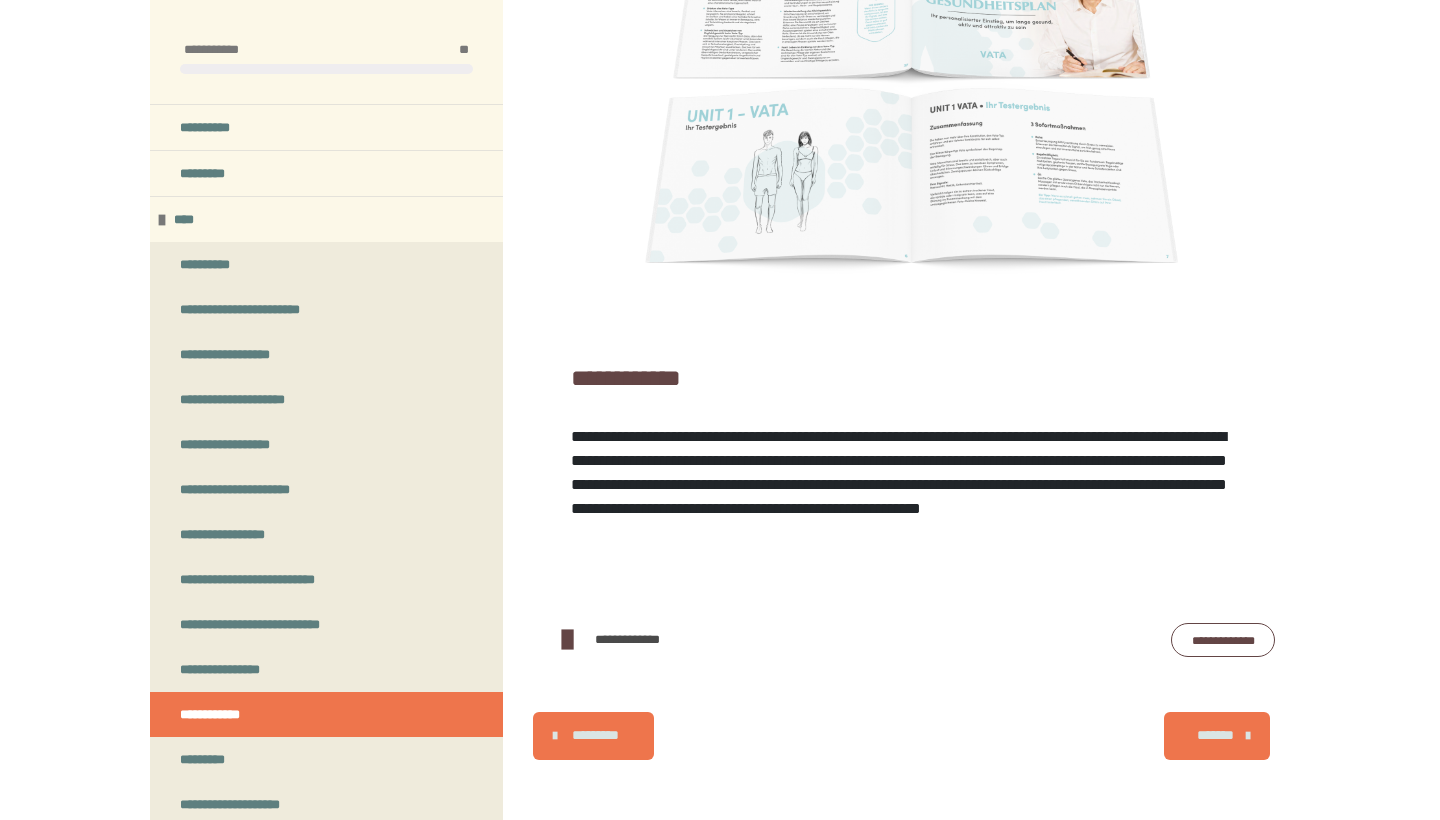 scroll, scrollTop: 461, scrollLeft: 0, axis: vertical 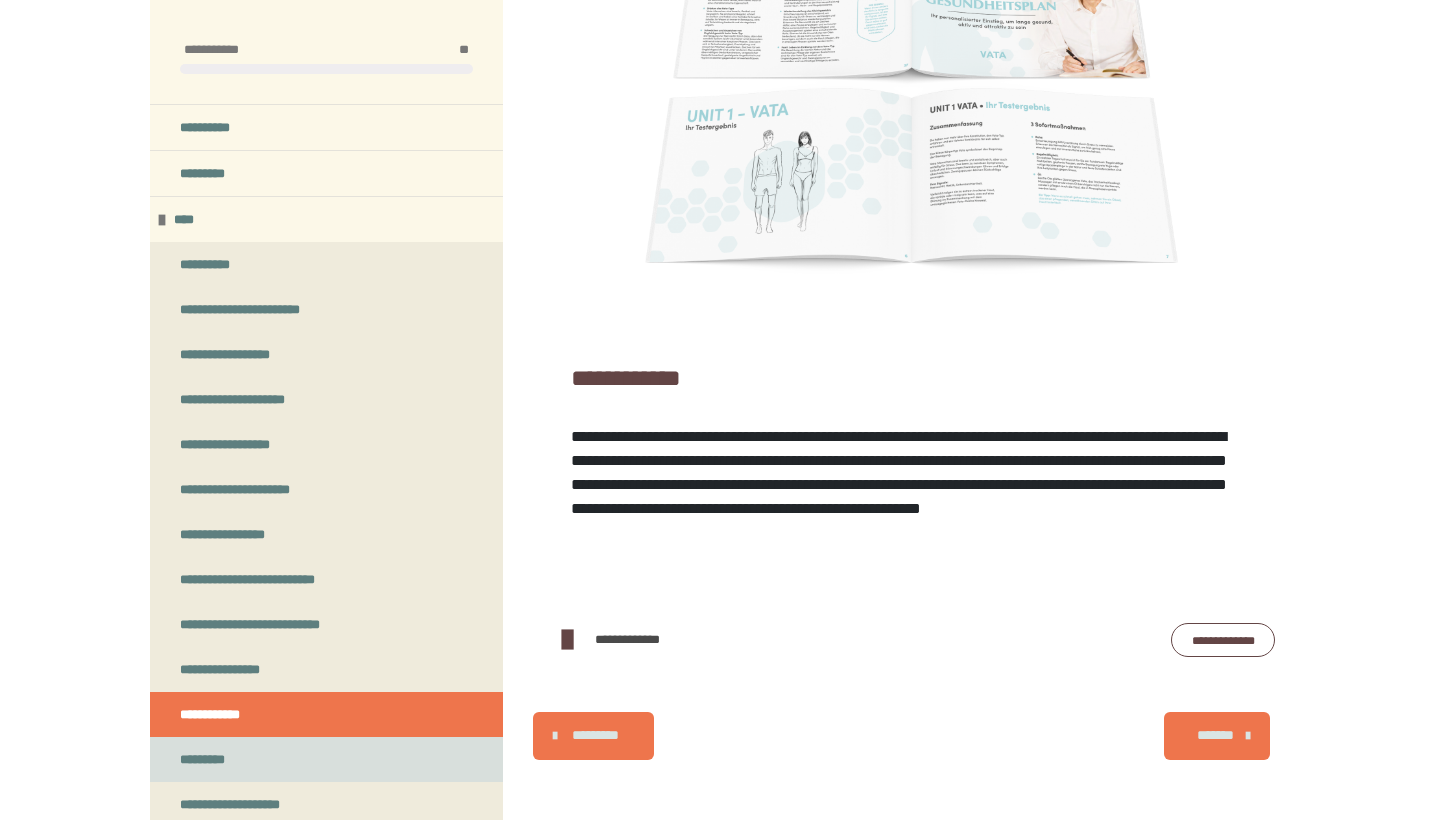 click on "*********" at bounding box center (326, 759) 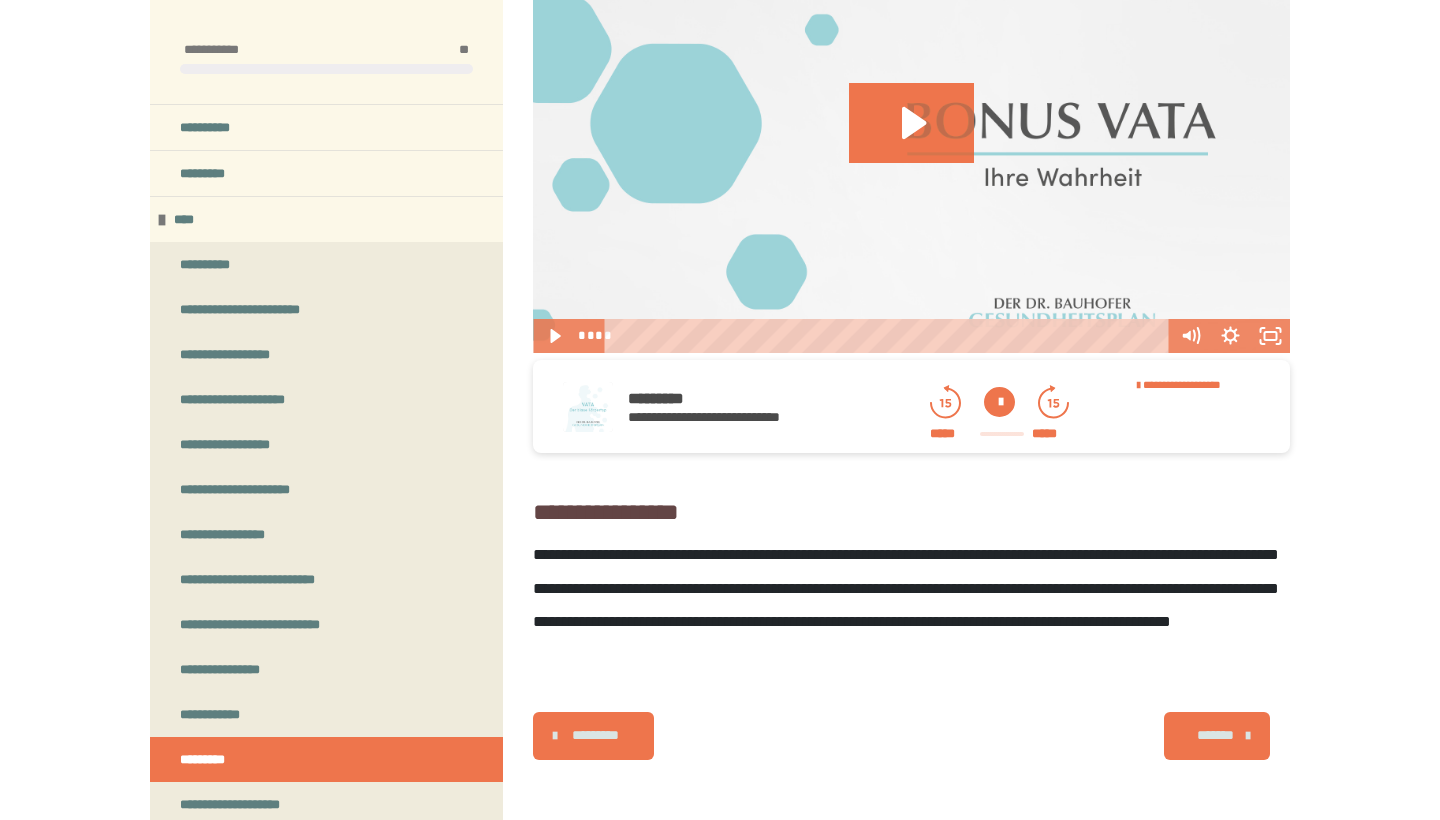 scroll, scrollTop: 492, scrollLeft: 0, axis: vertical 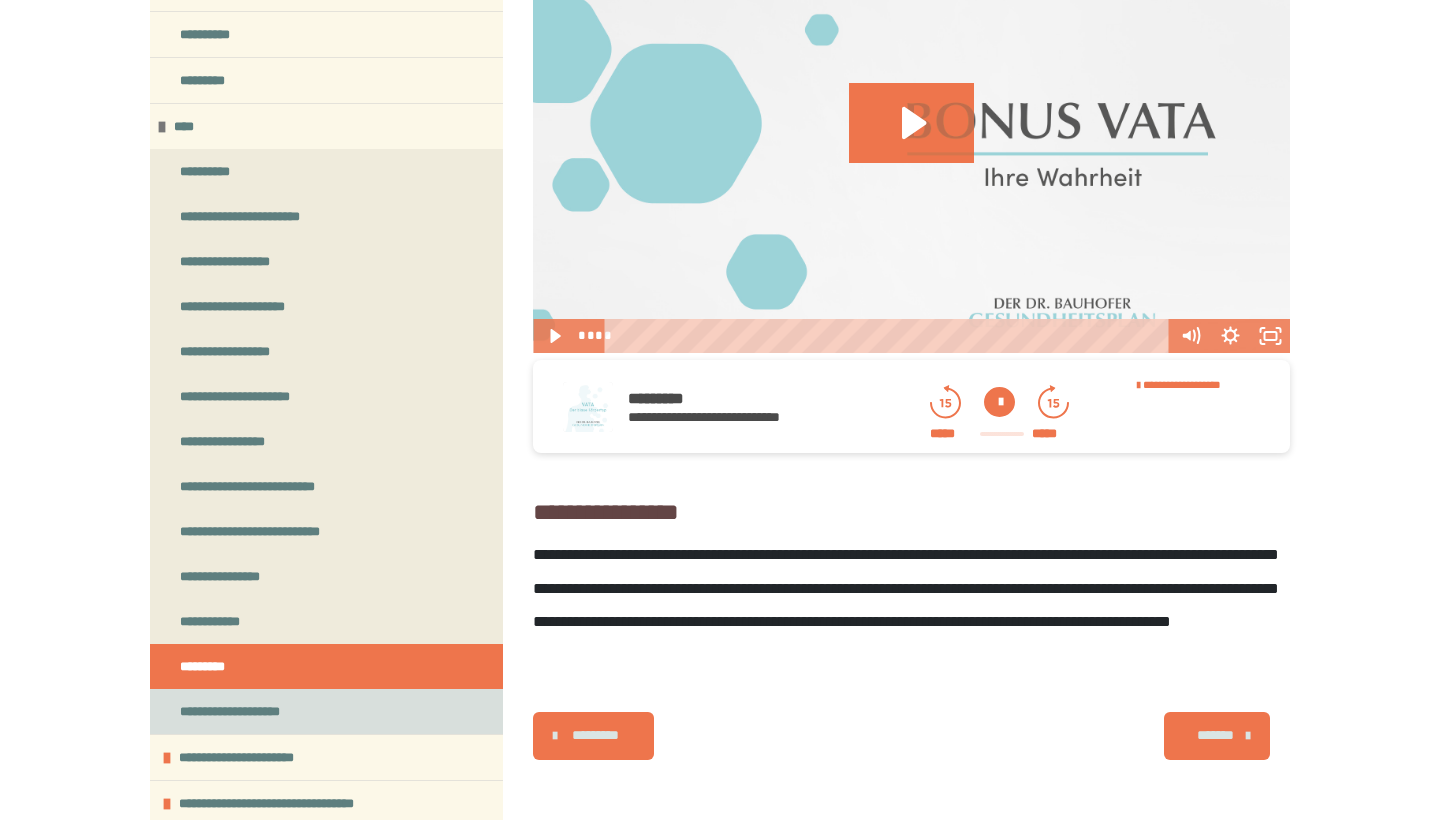 click on "**********" at bounding box center [326, 711] 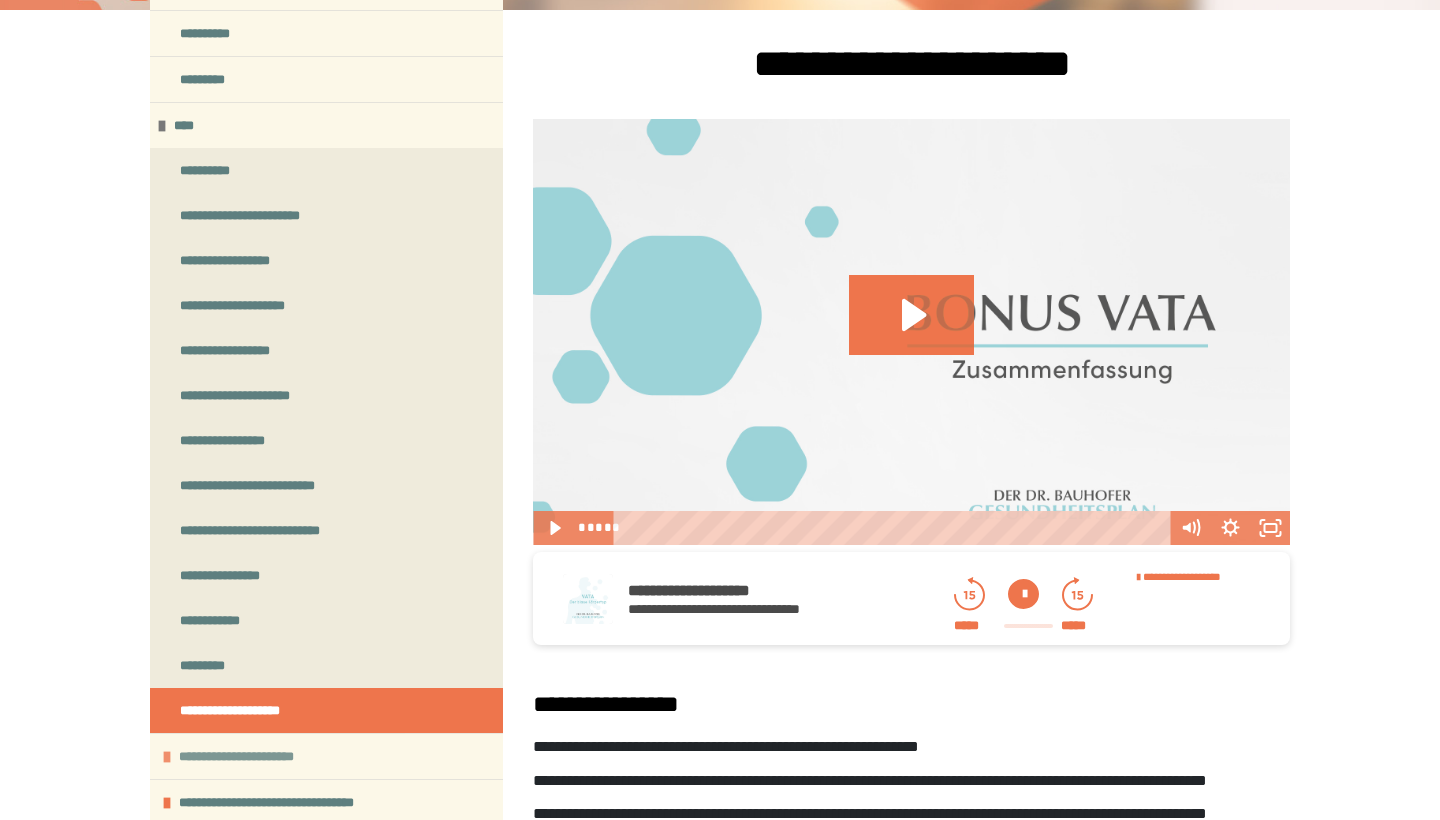 scroll, scrollTop: 94, scrollLeft: 0, axis: vertical 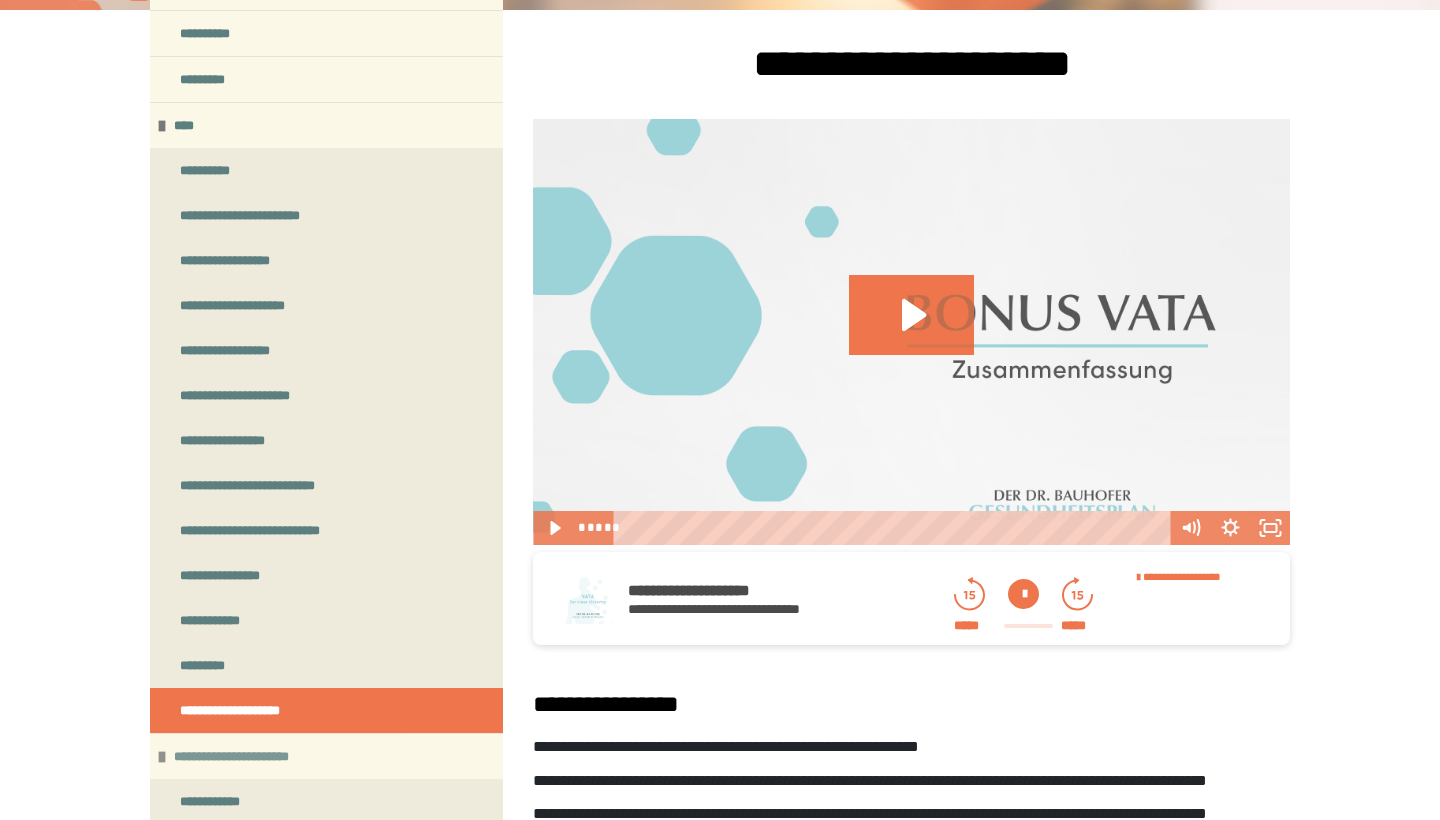 click on "**********" at bounding box center (253, 756) 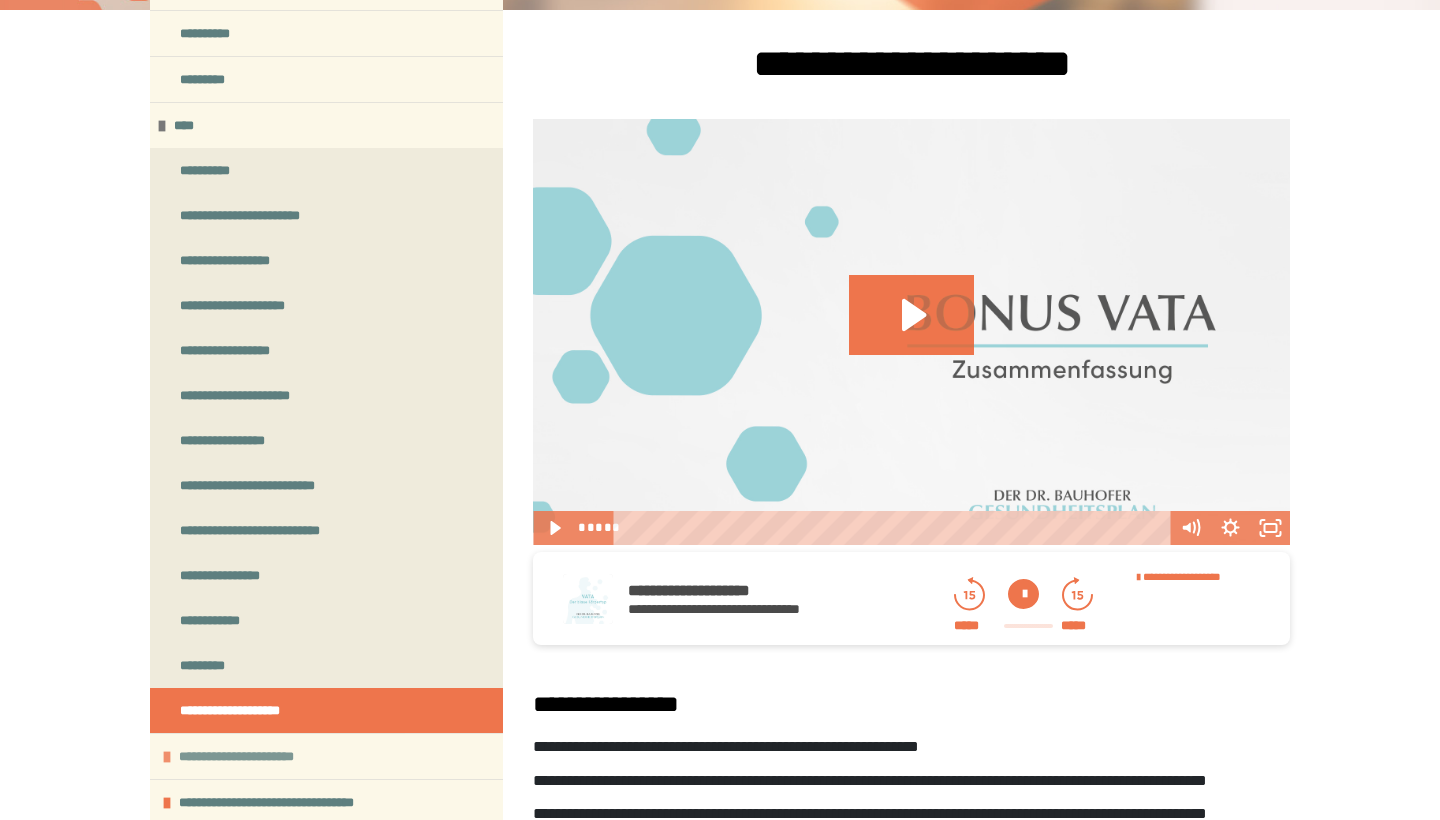 click on "**********" at bounding box center (258, 756) 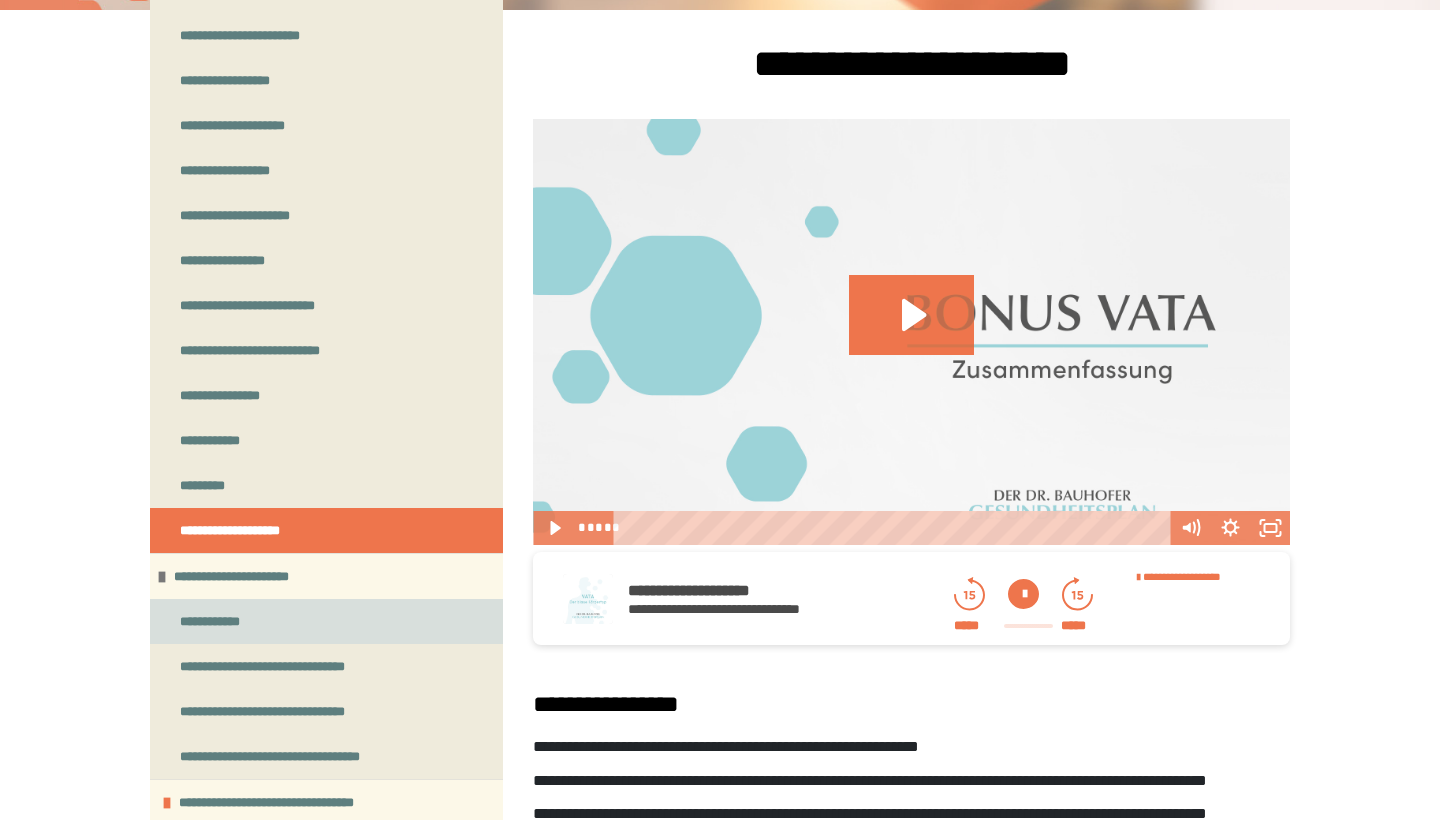 scroll, scrollTop: 274, scrollLeft: 0, axis: vertical 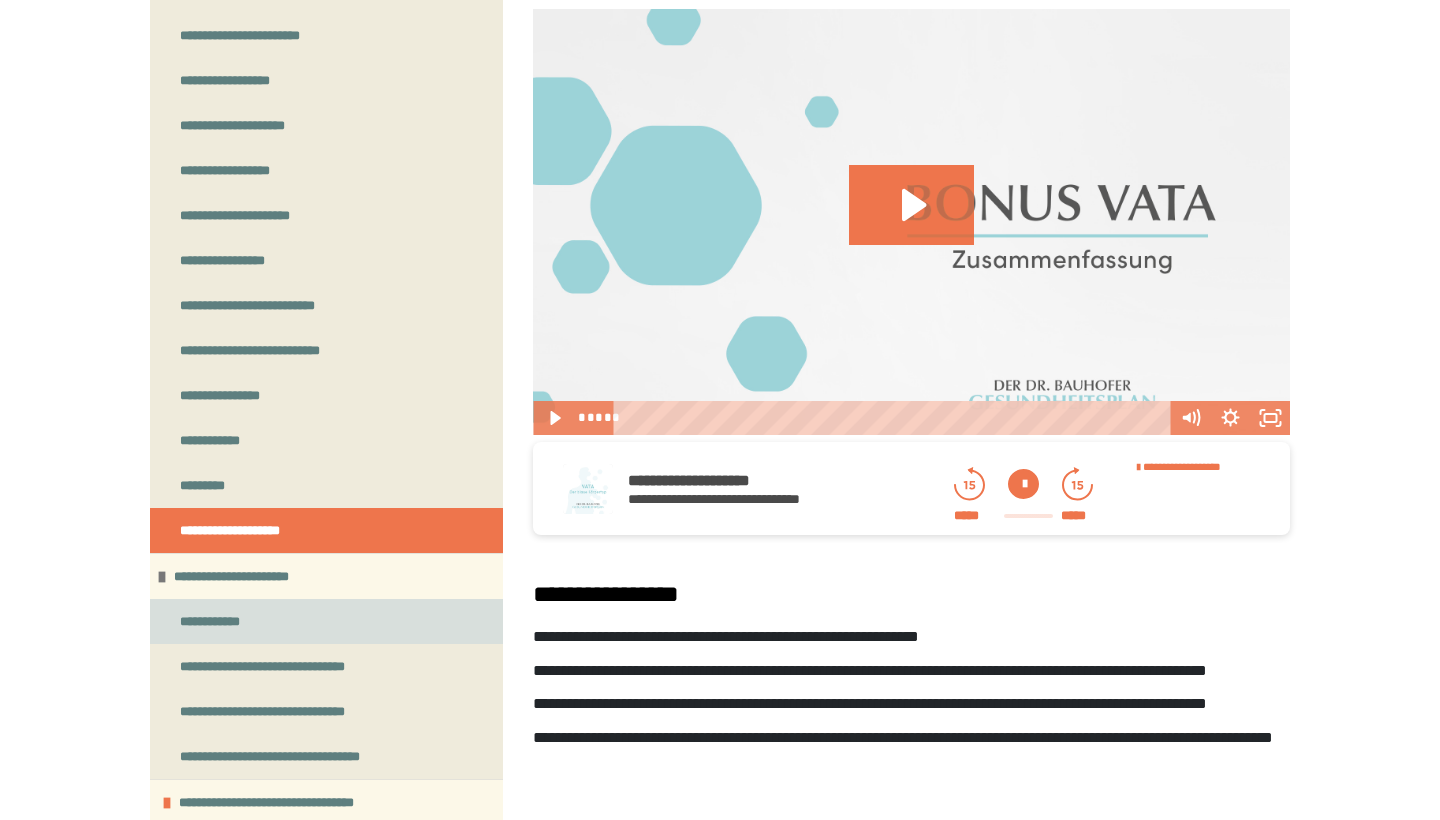 click on "**********" at bounding box center (326, 621) 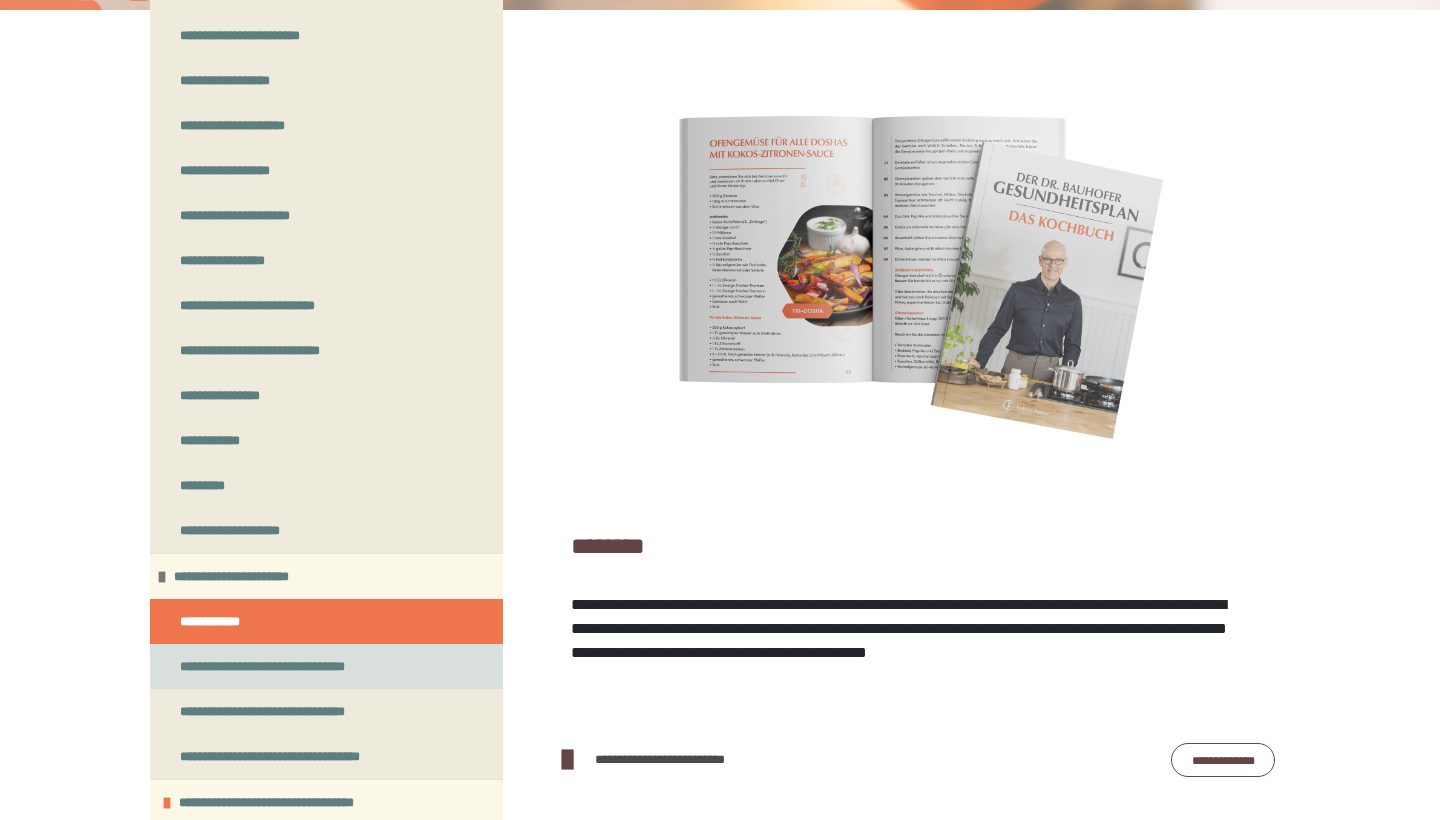 click on "**********" at bounding box center (300, 666) 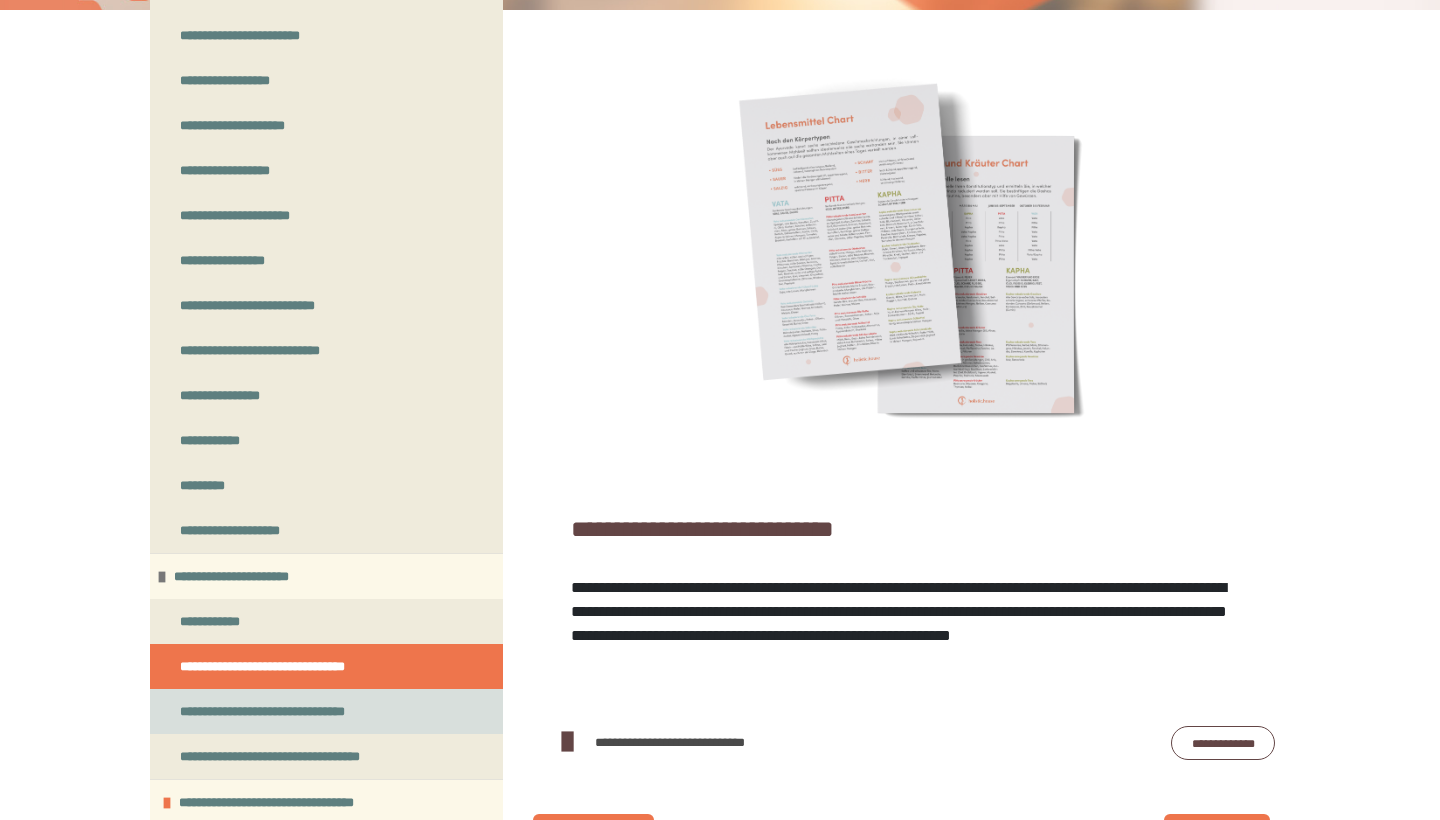 click on "**********" at bounding box center (304, 711) 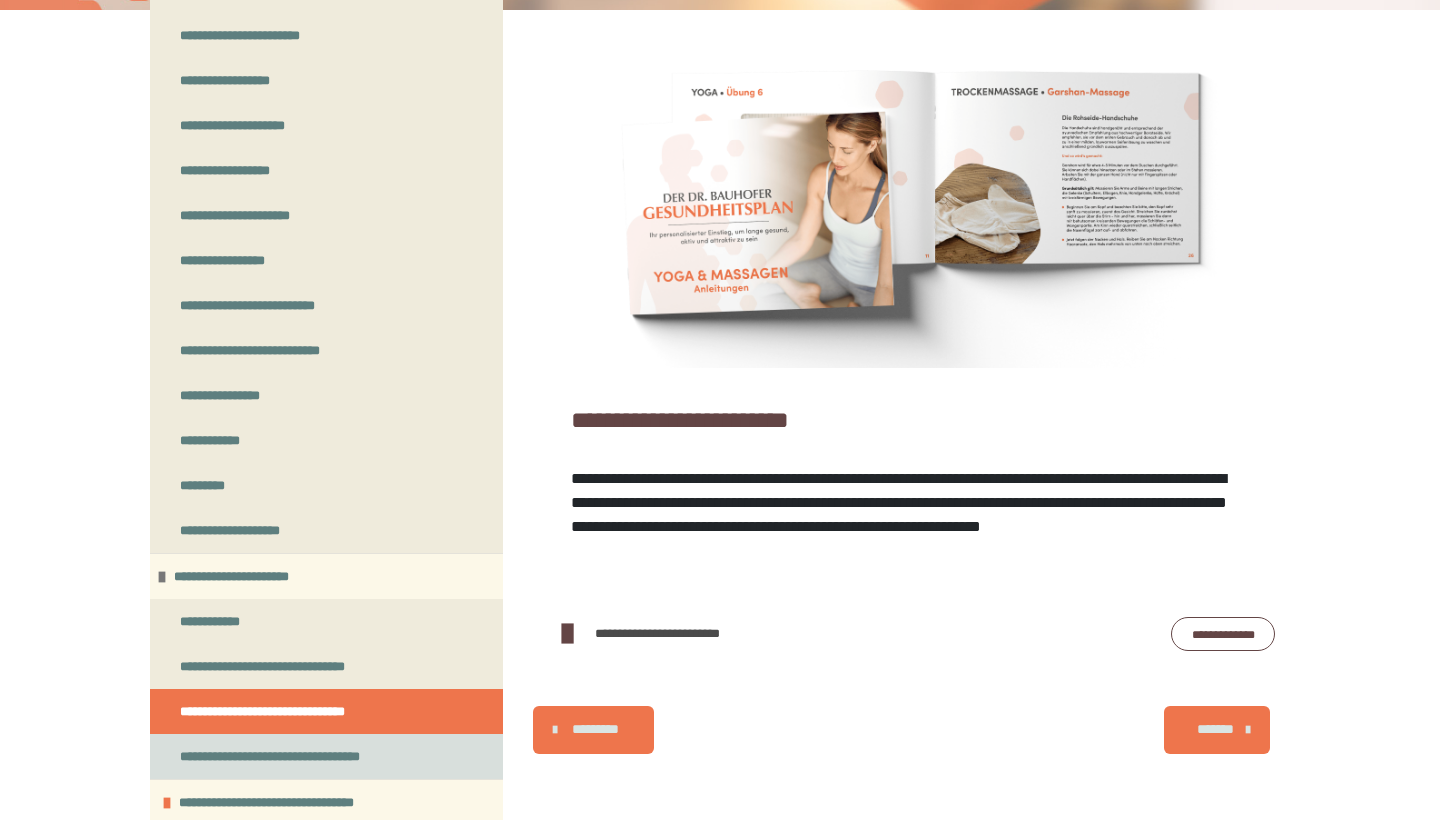 click on "**********" at bounding box center [314, 756] 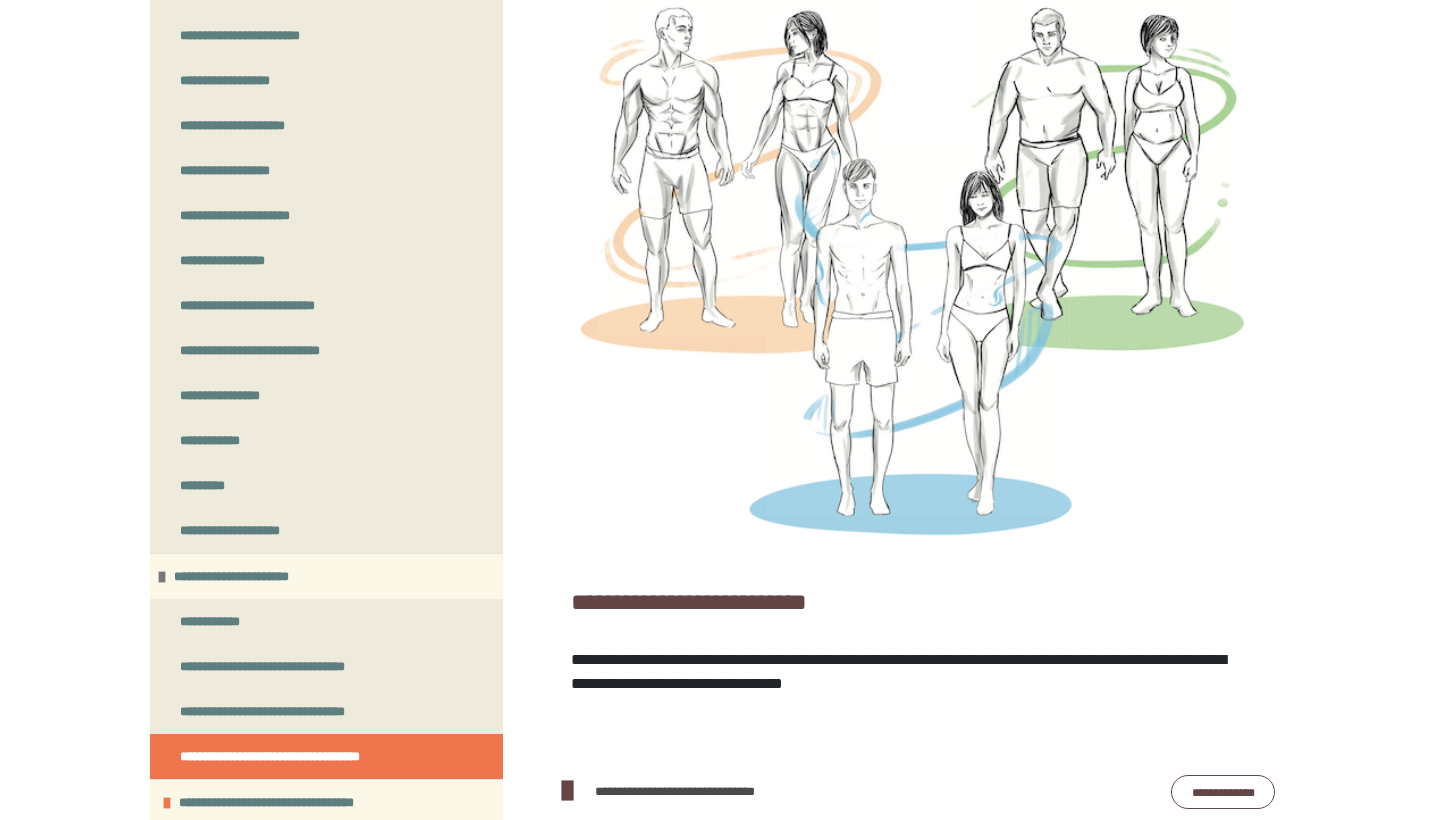 scroll, scrollTop: 333, scrollLeft: 0, axis: vertical 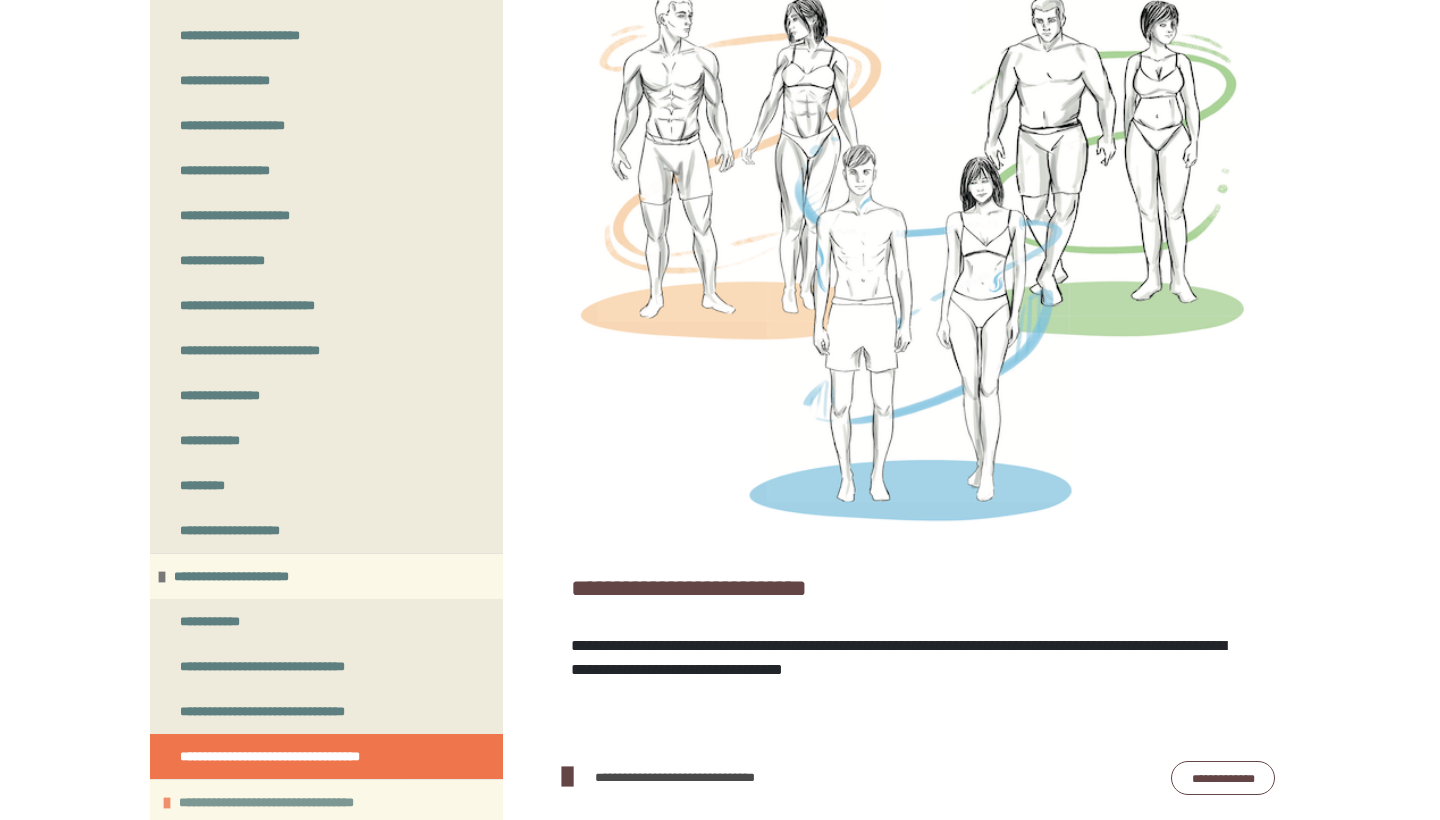 click on "**********" at bounding box center [313, 802] 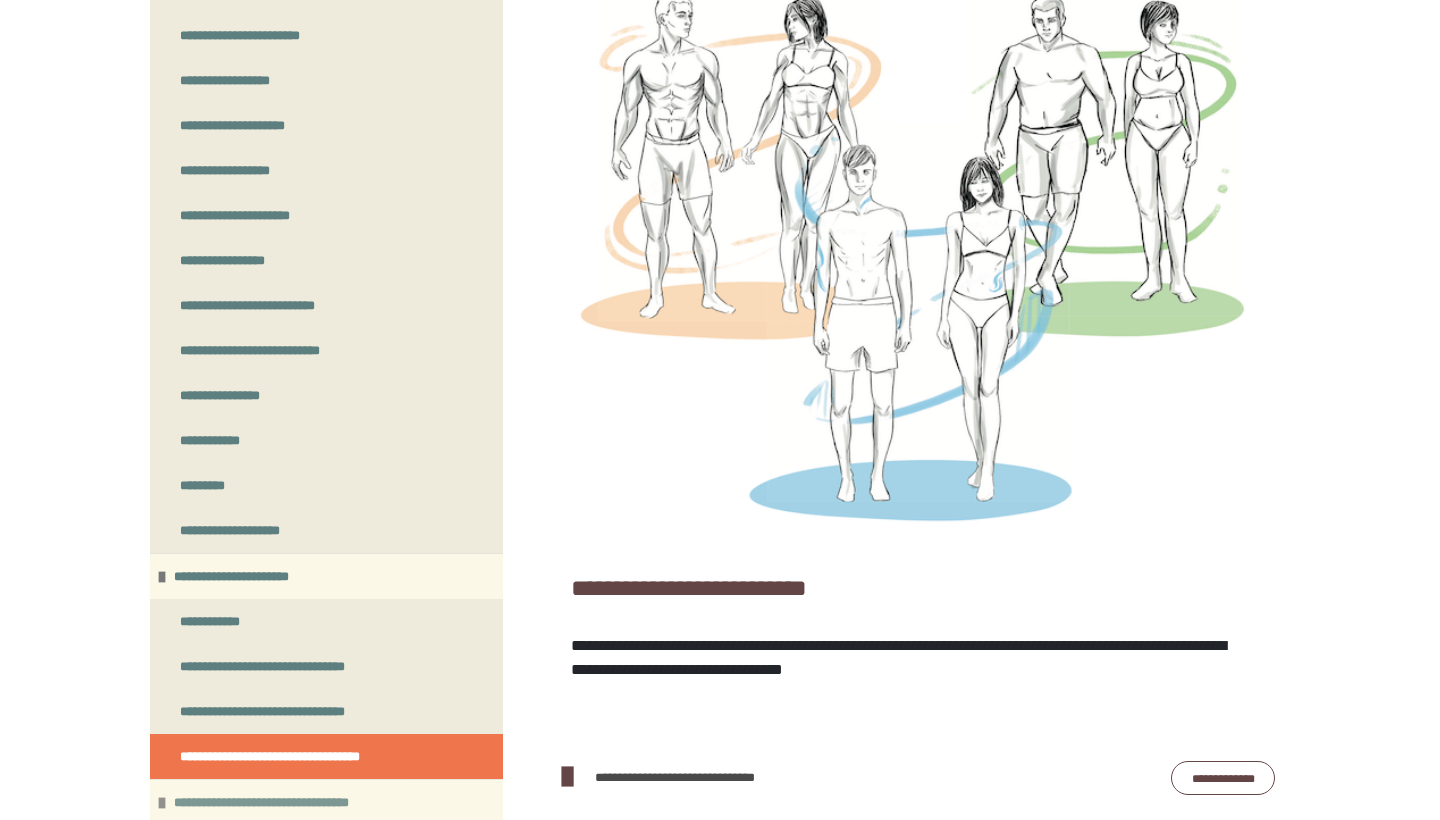 click on "**********" at bounding box center [308, 802] 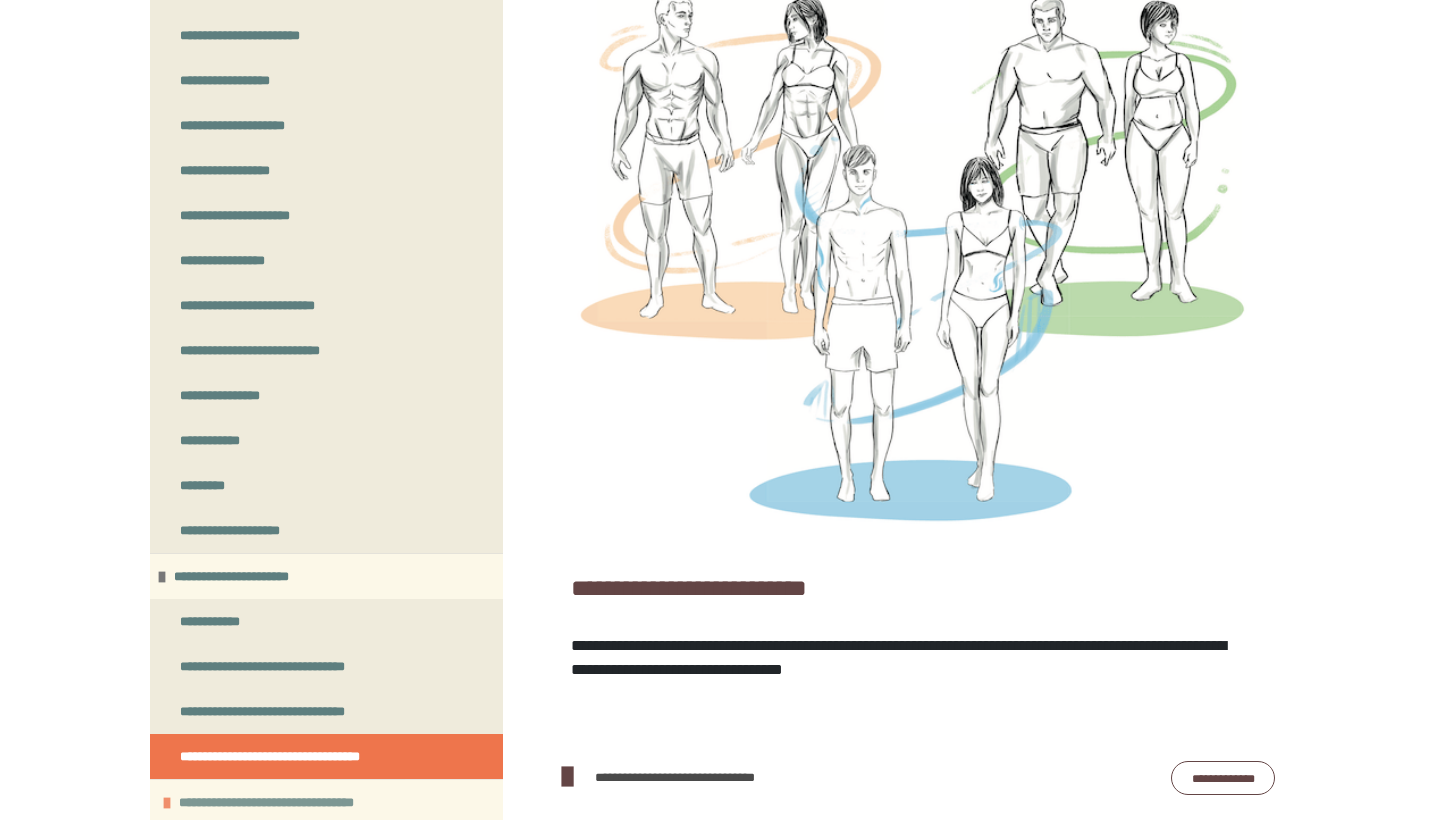 click on "**********" at bounding box center (313, 802) 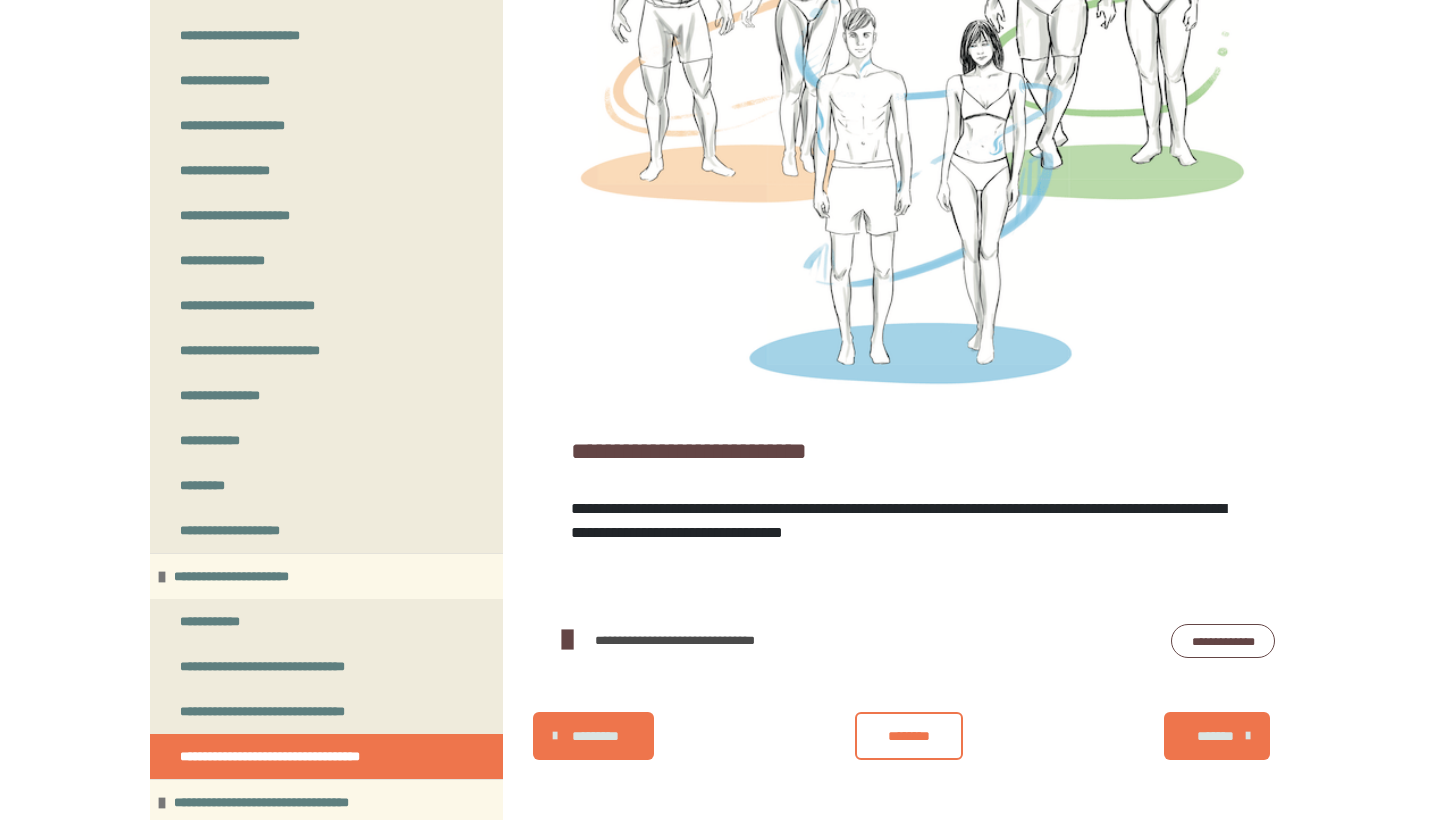 scroll, scrollTop: 469, scrollLeft: 0, axis: vertical 